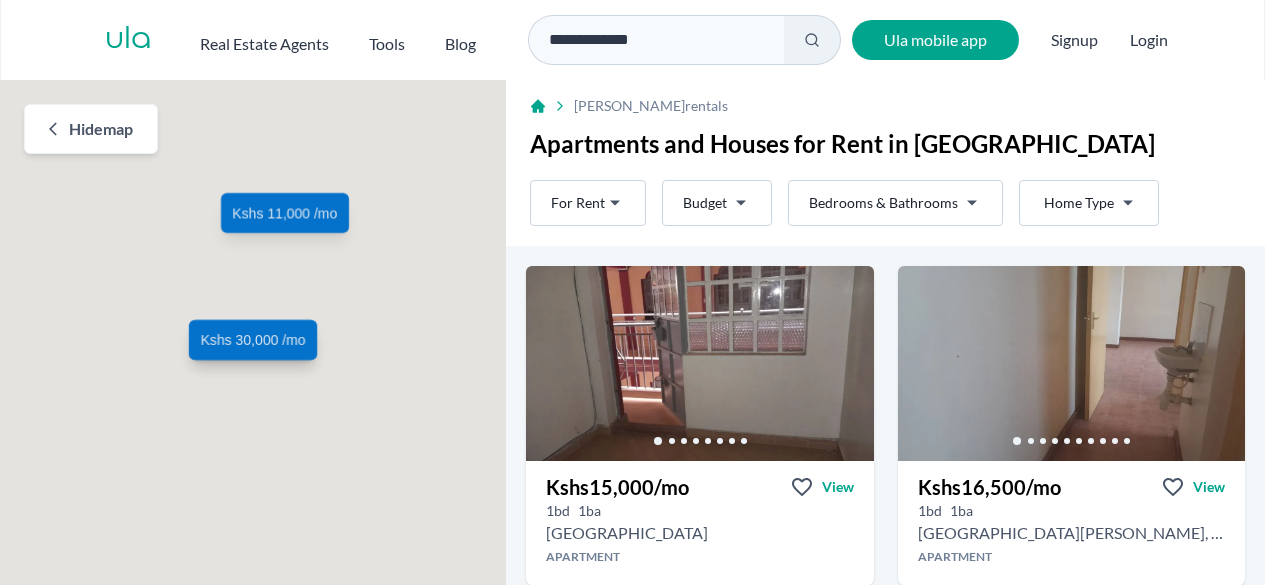 scroll, scrollTop: 15, scrollLeft: 0, axis: vertical 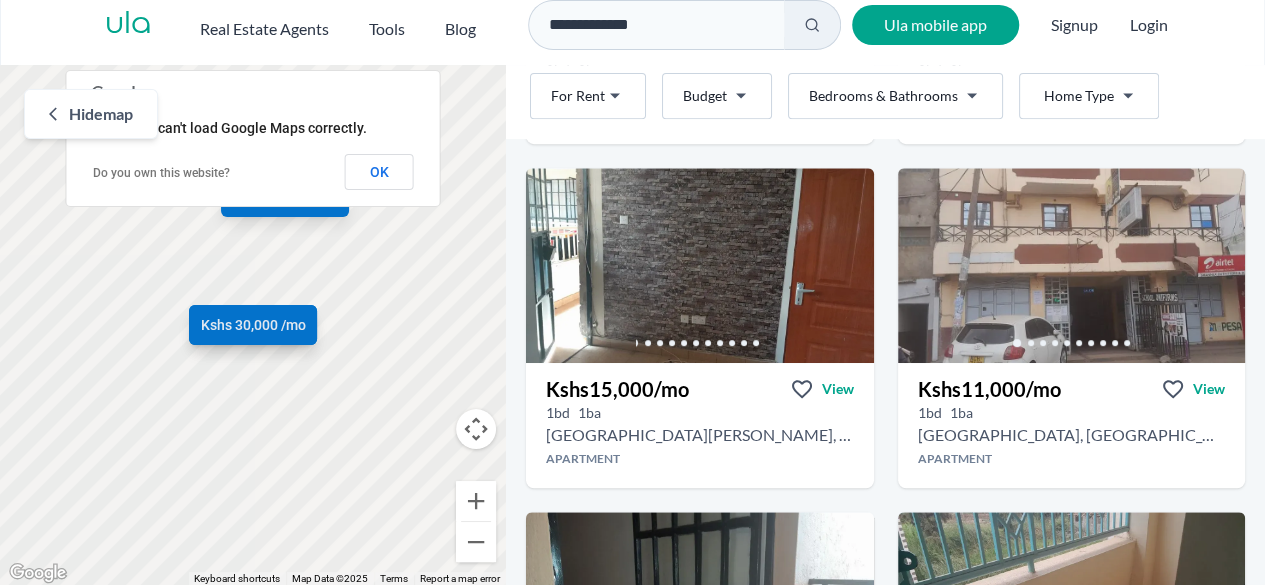 click on "Hide  map" at bounding box center [101, 114] 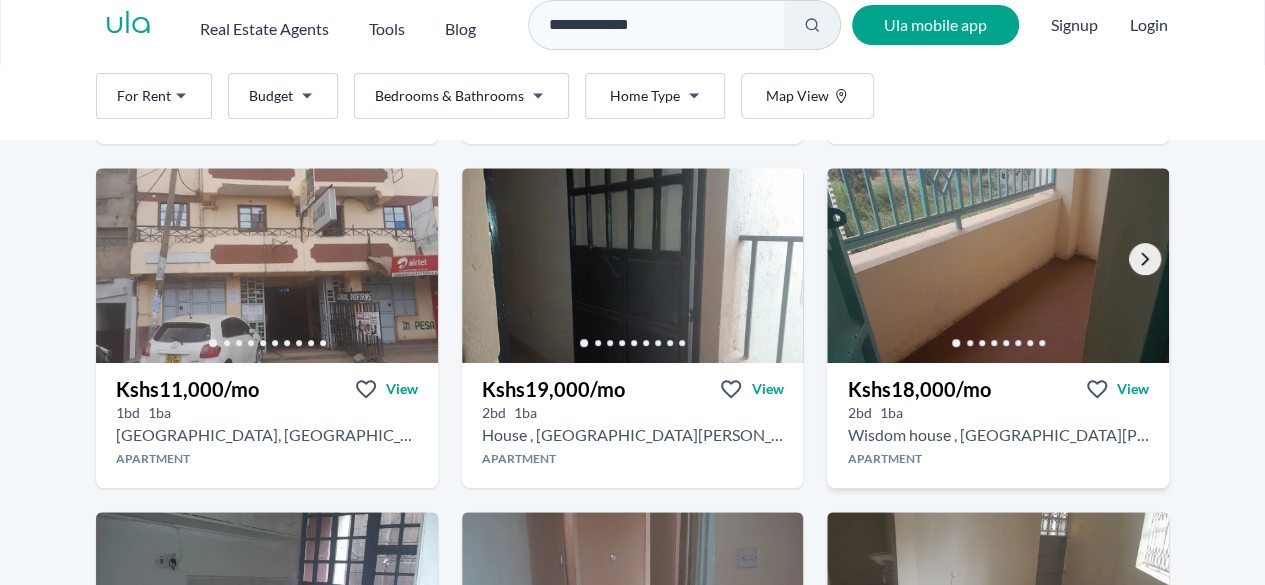 click 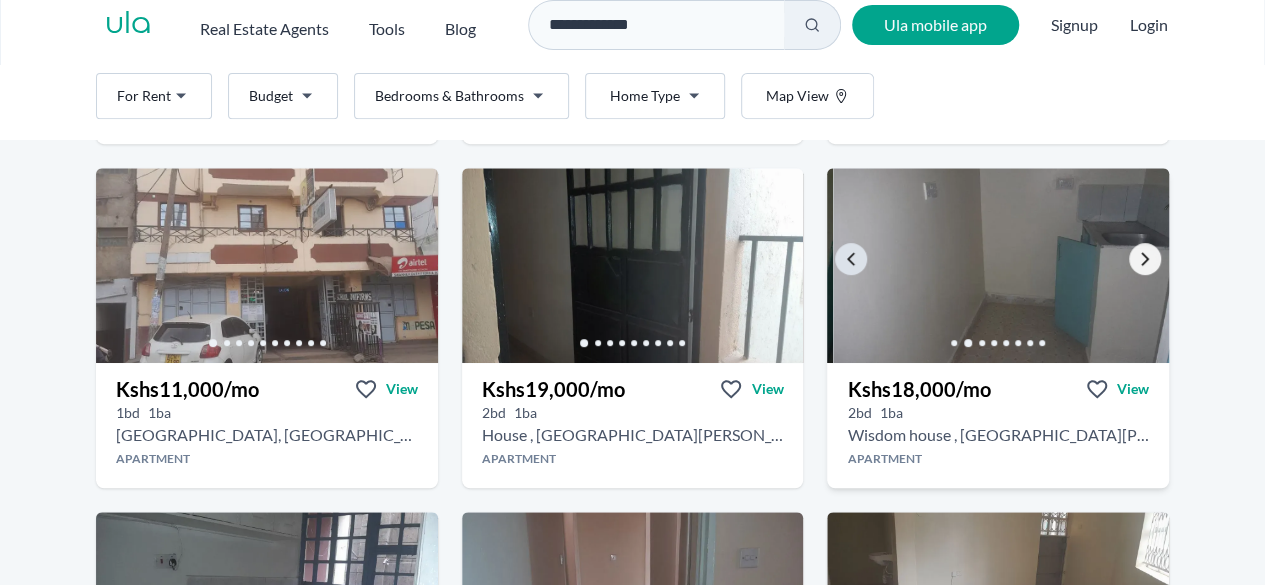 click 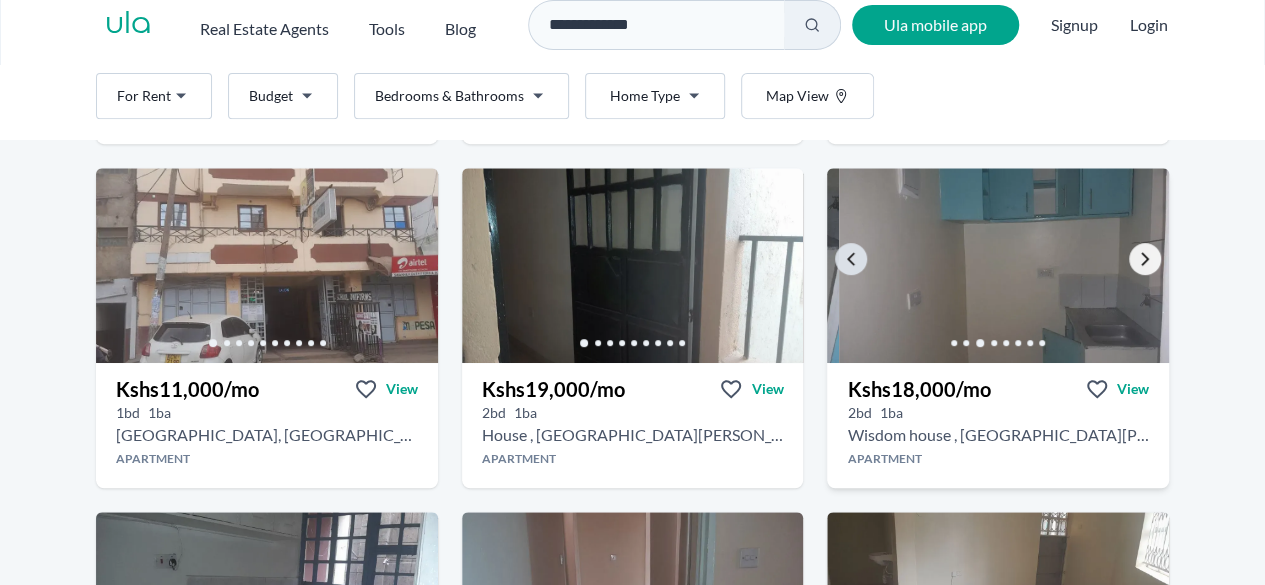click 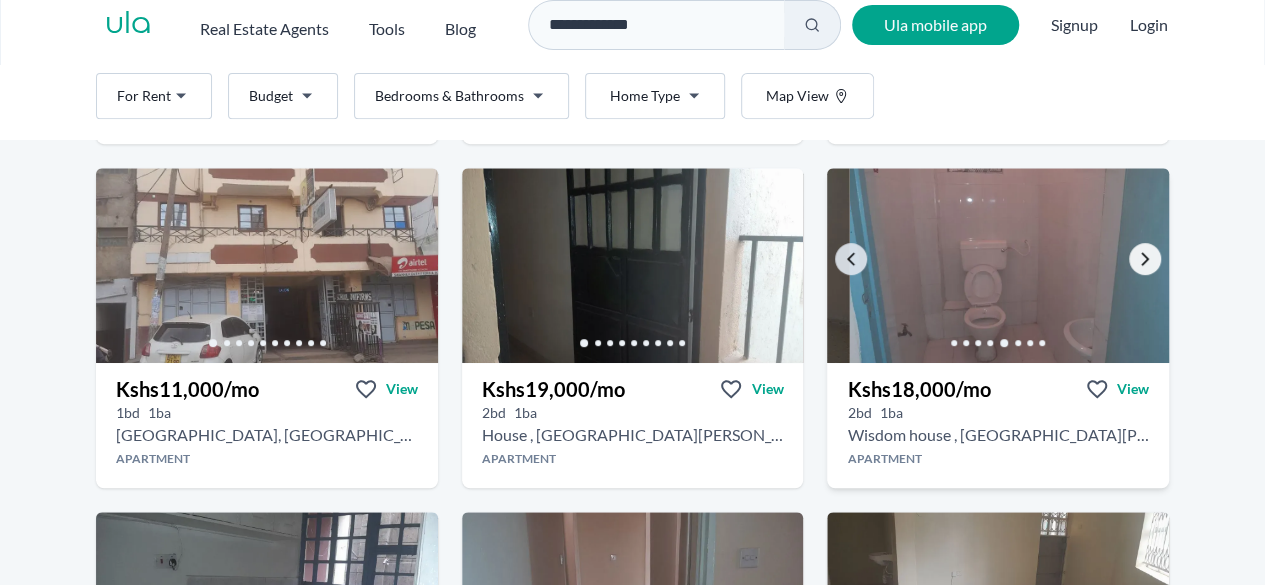 click 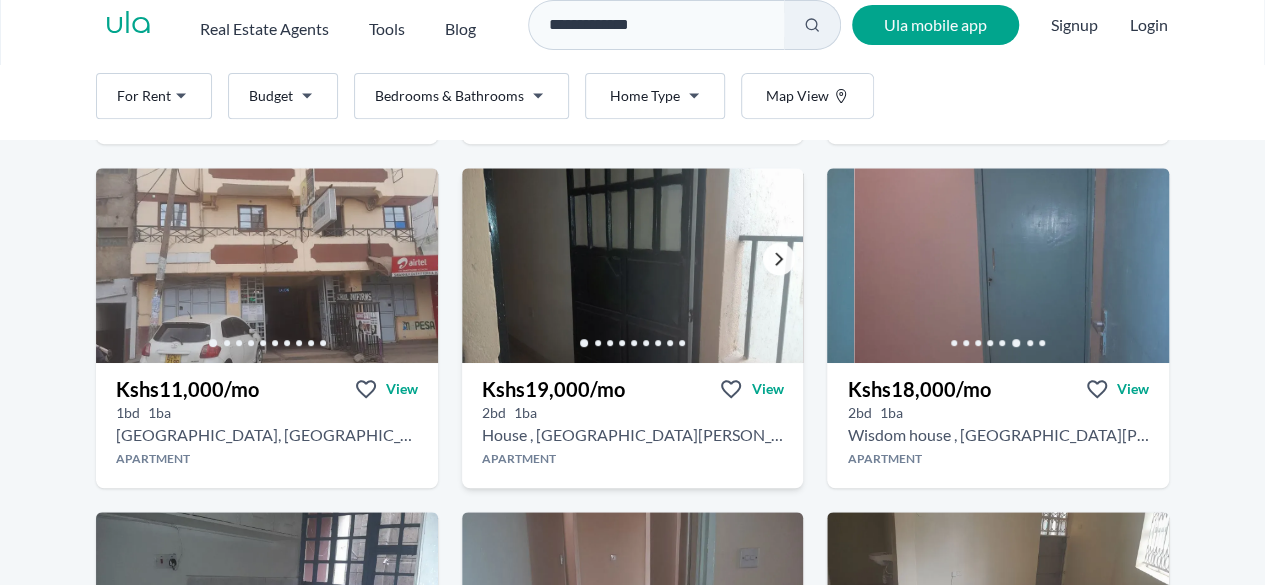 click 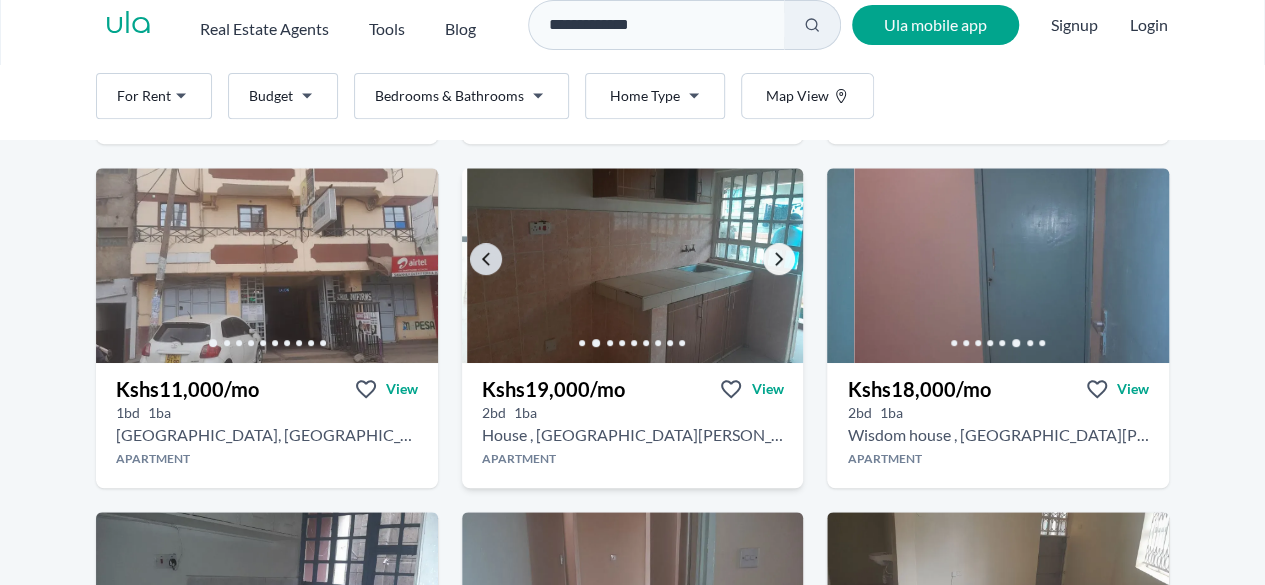 click 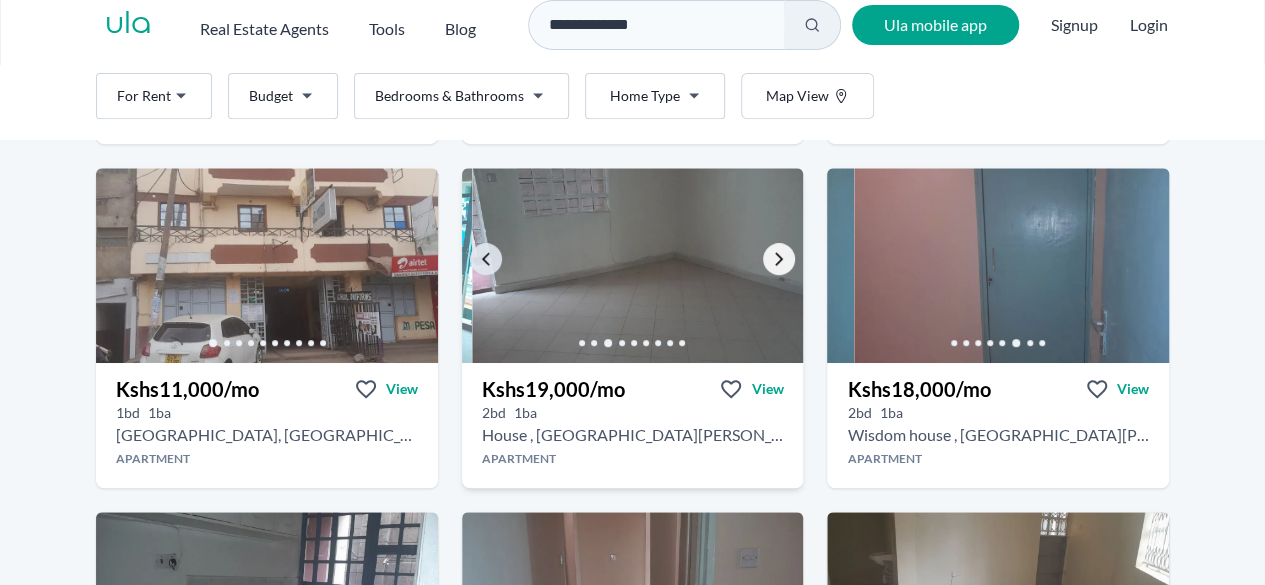 click 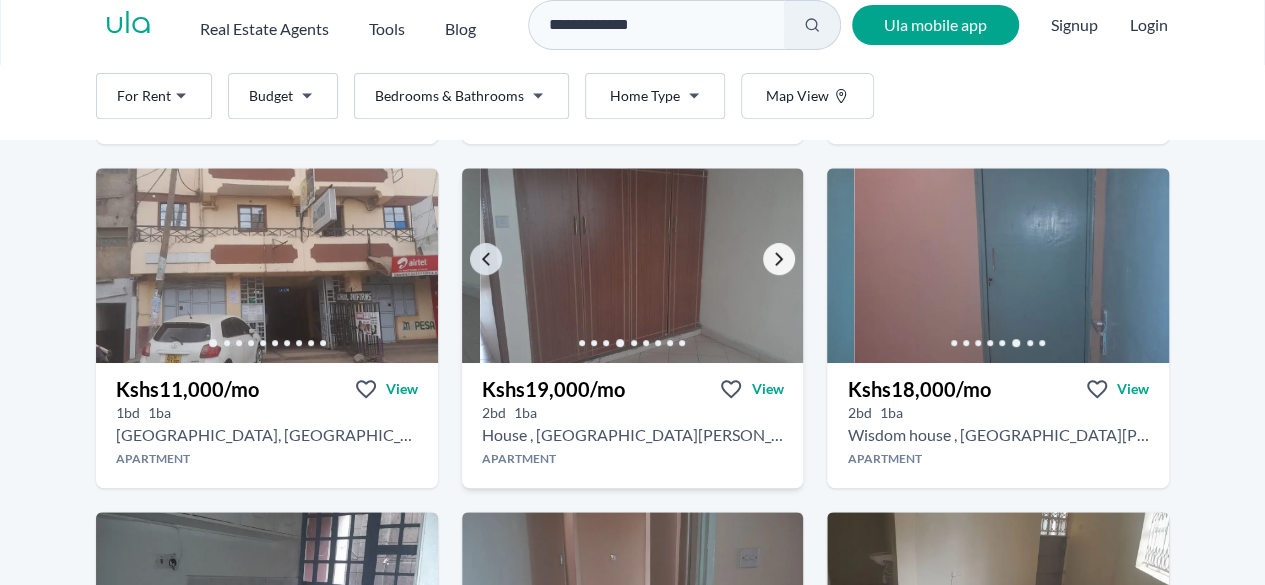 click 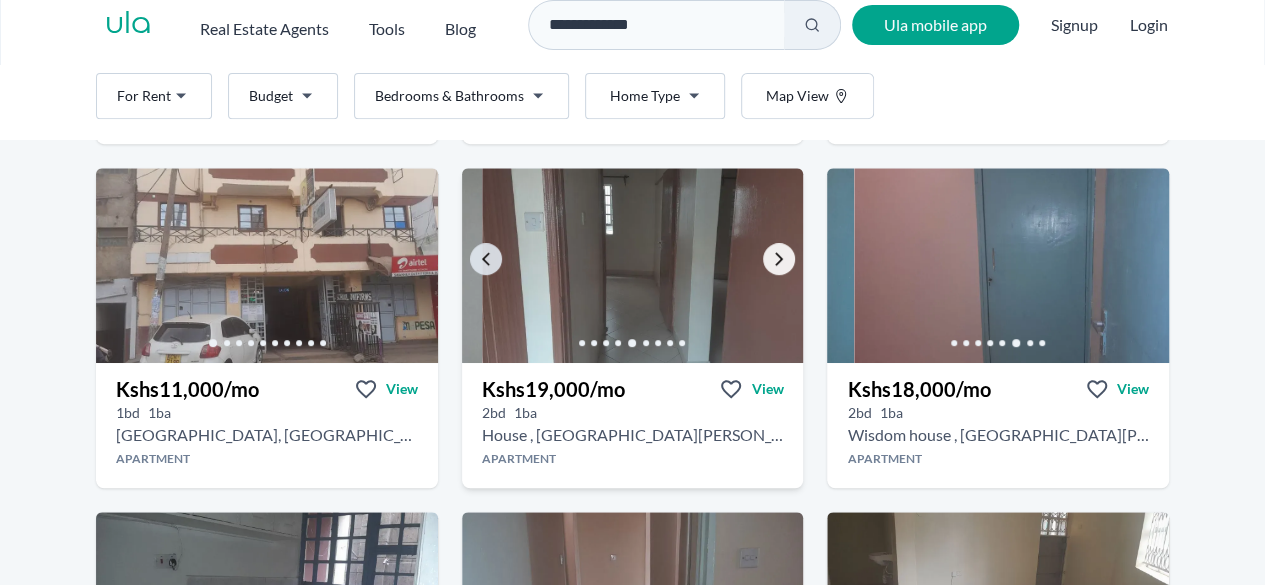 click 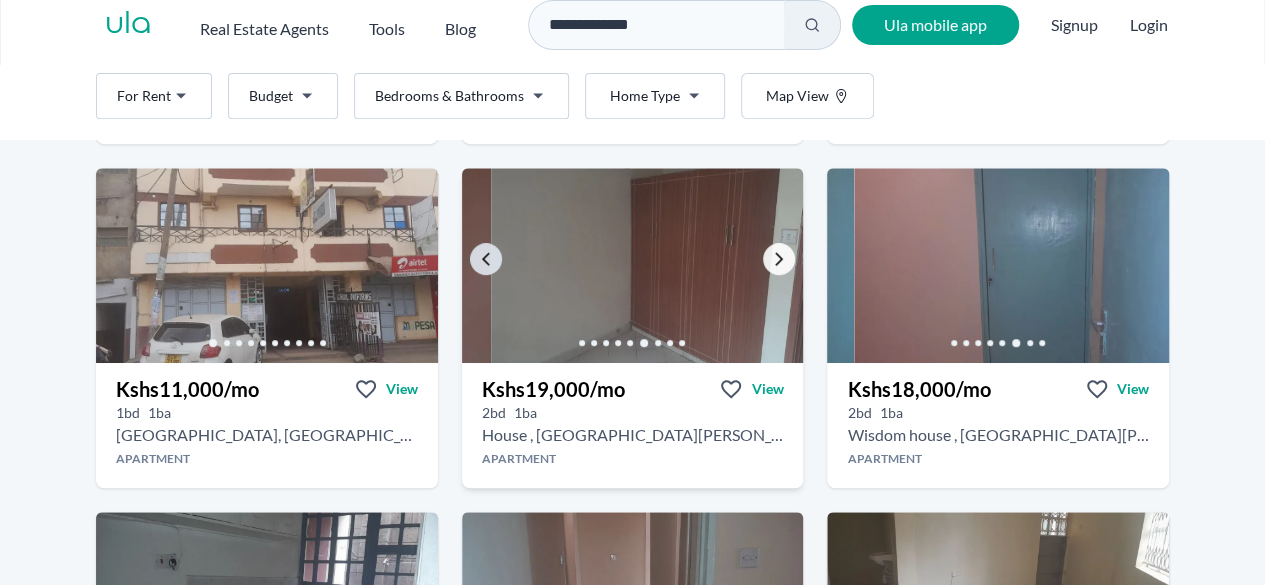 click 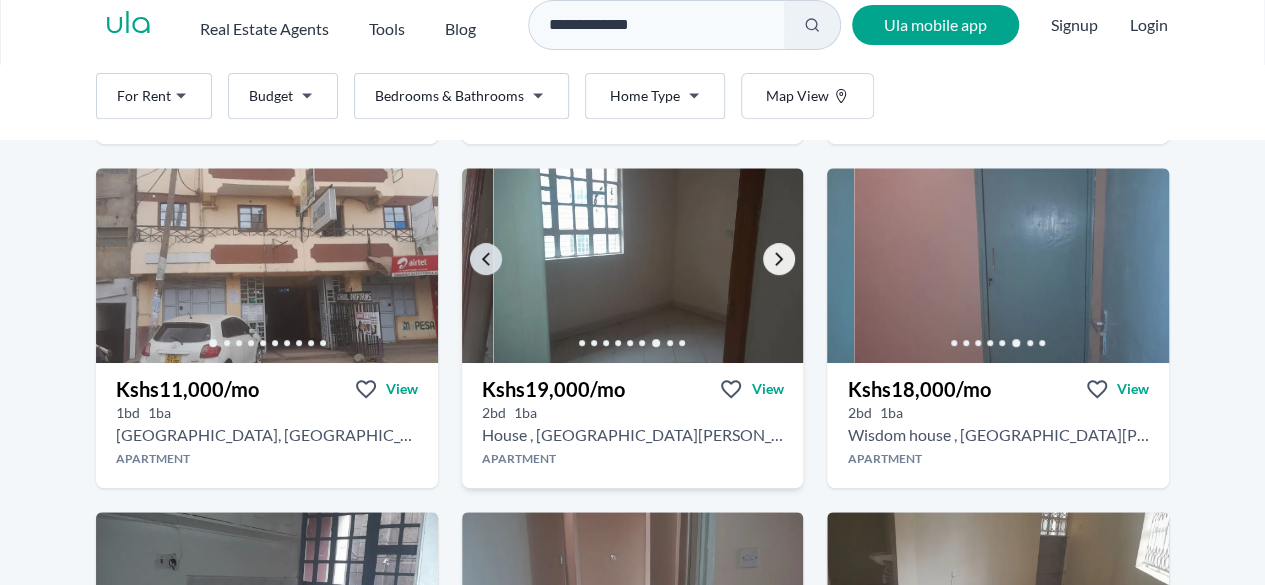 click 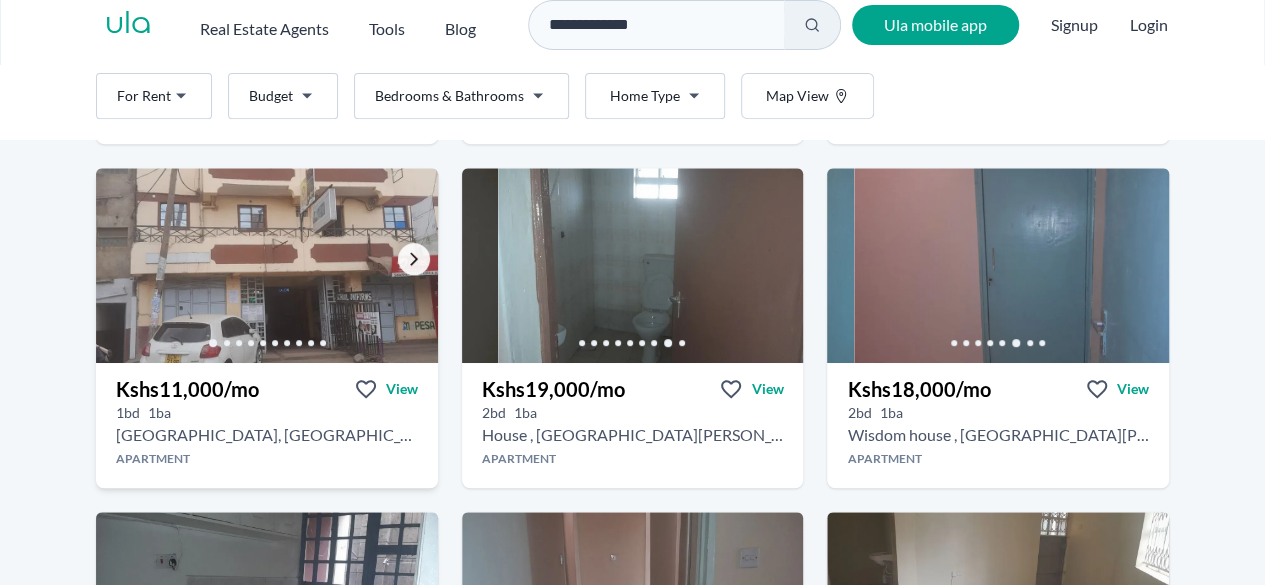 click at bounding box center (414, 259) 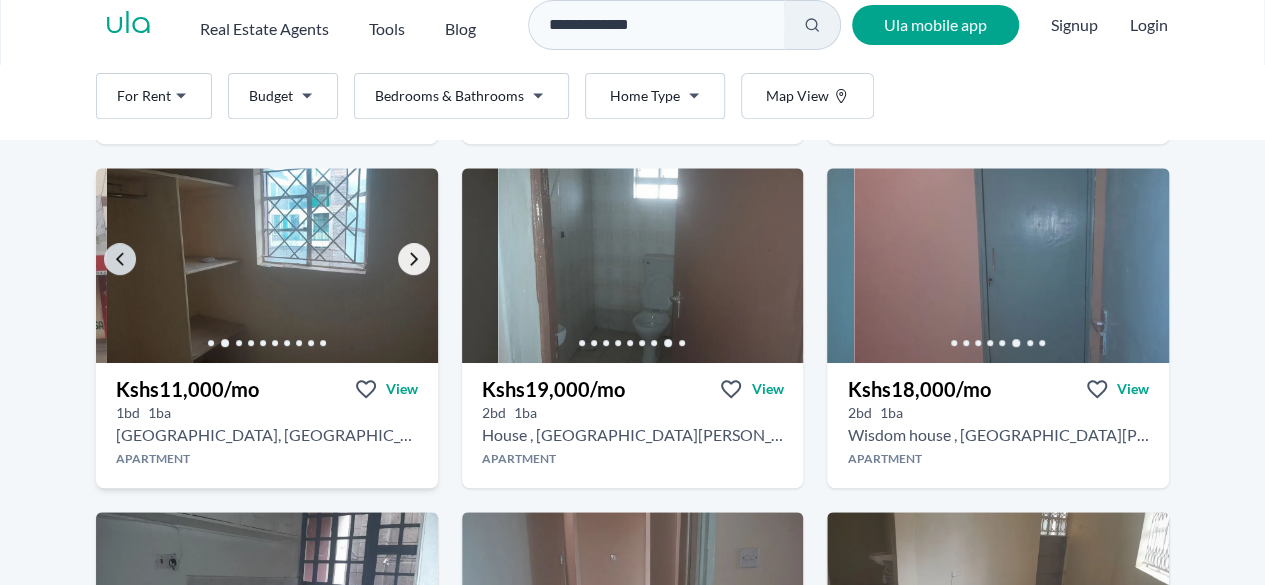 click at bounding box center (414, 259) 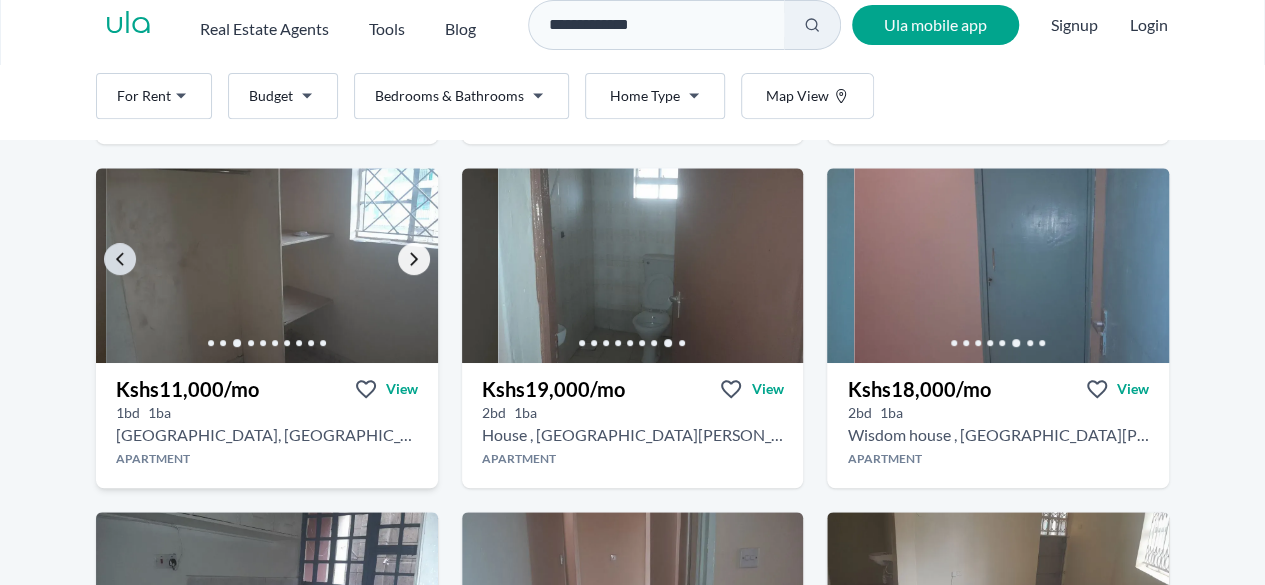 click at bounding box center [414, 259] 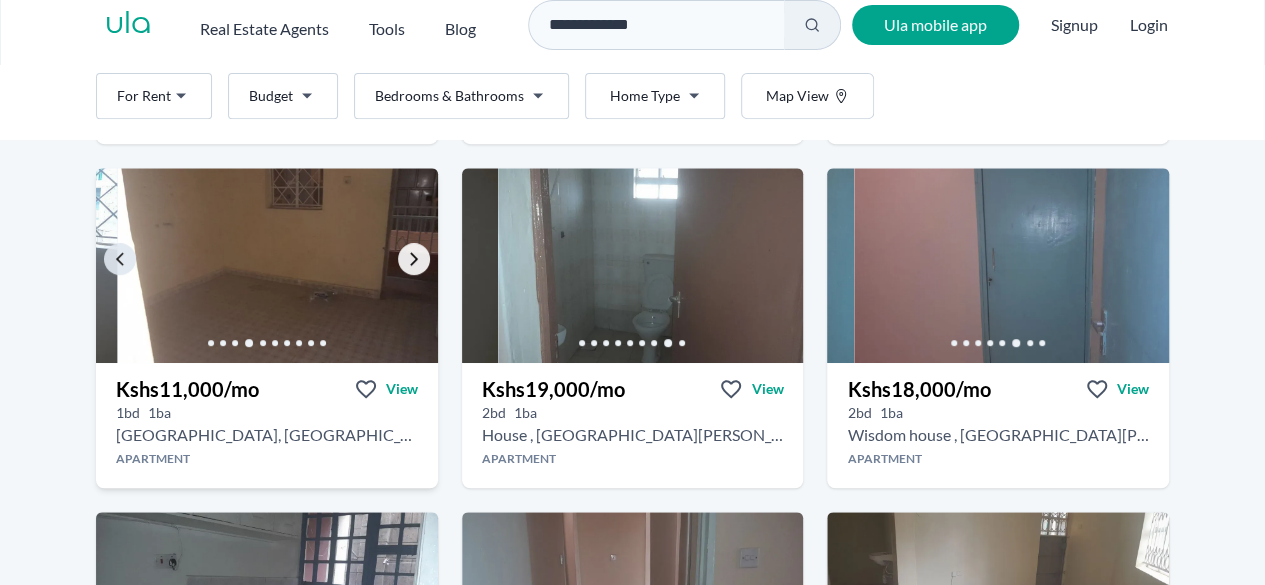click at bounding box center (414, 259) 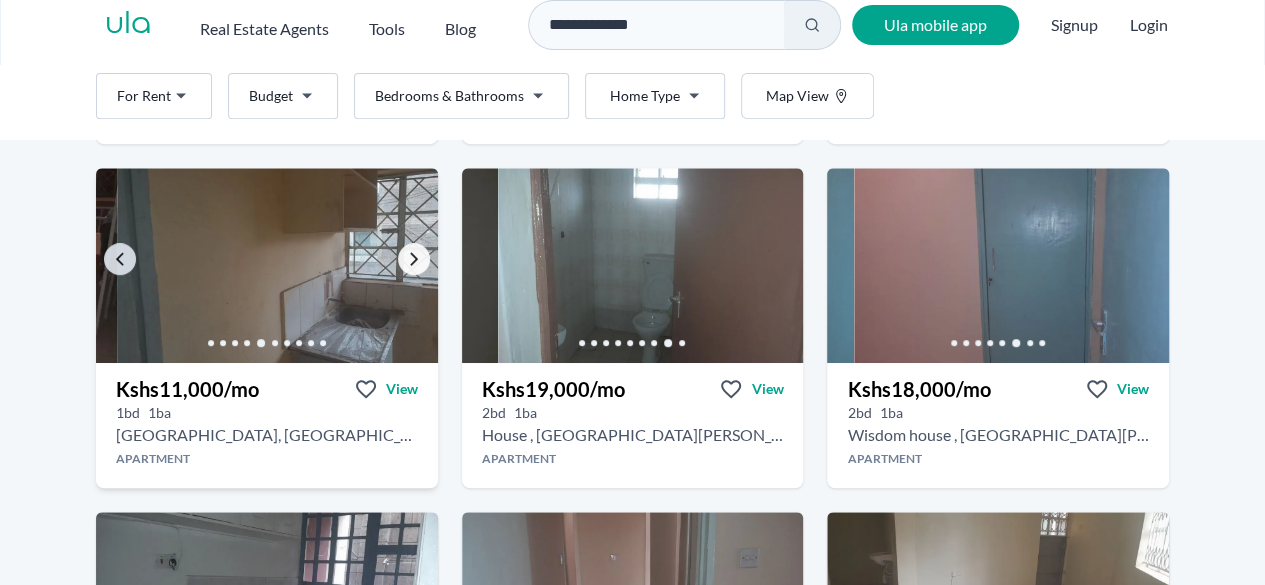 click at bounding box center (414, 259) 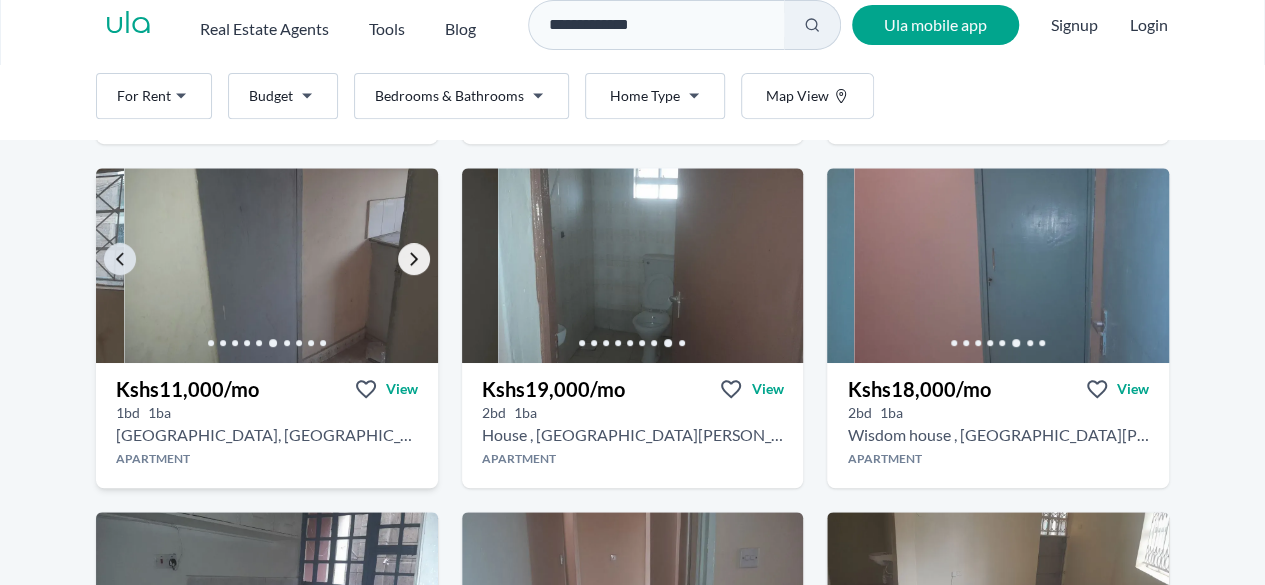 click at bounding box center (414, 259) 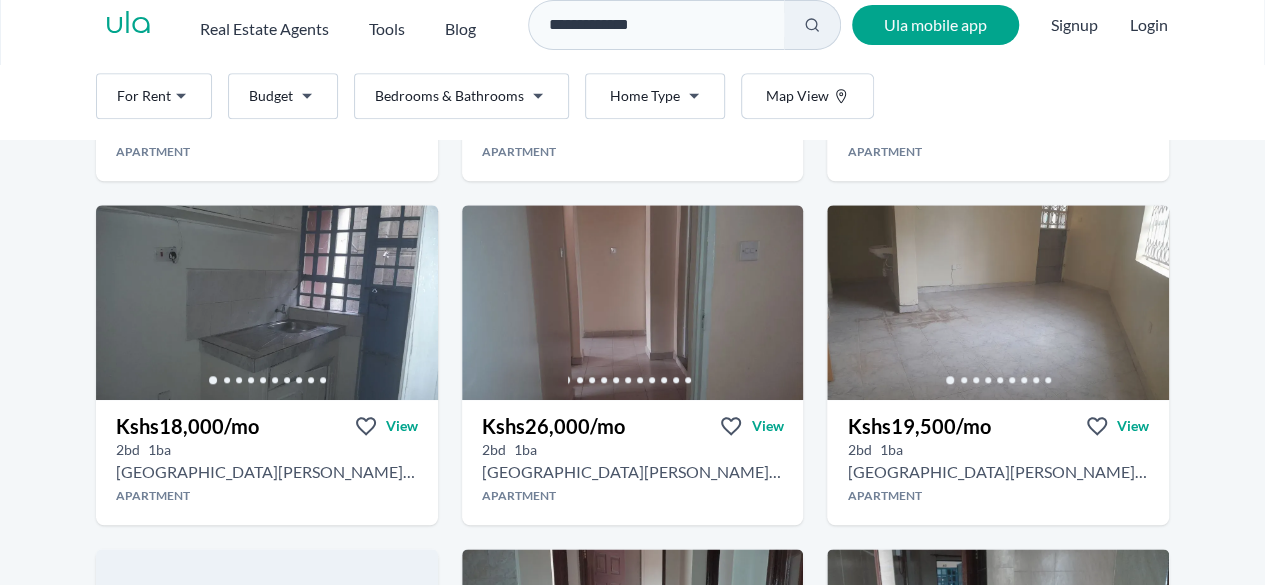 scroll, scrollTop: 801, scrollLeft: 0, axis: vertical 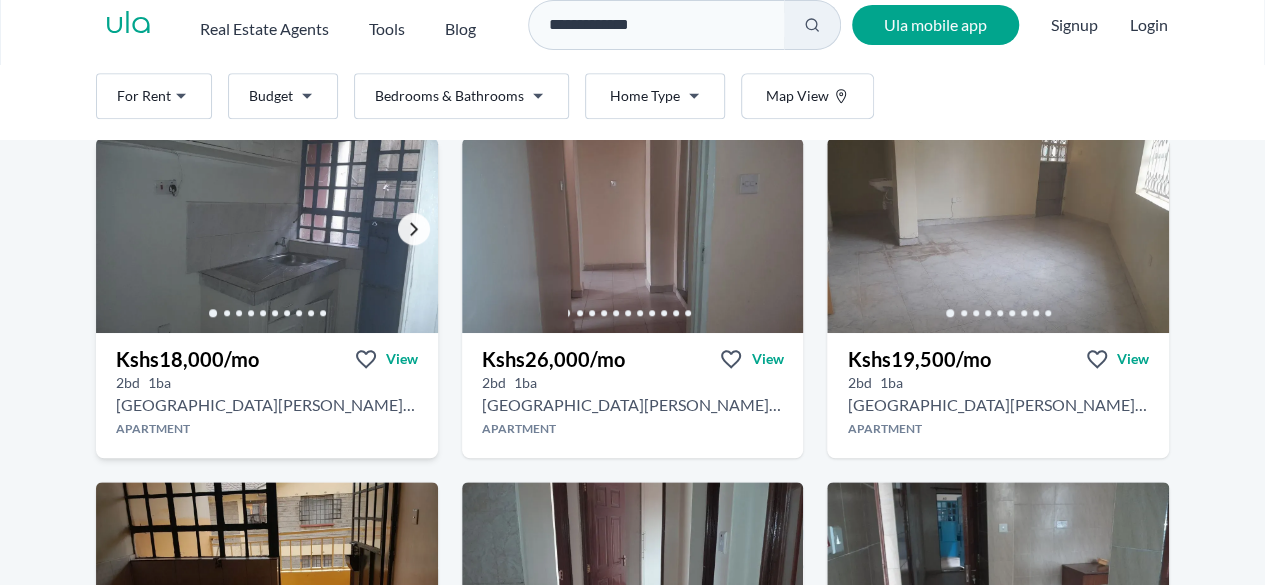 click 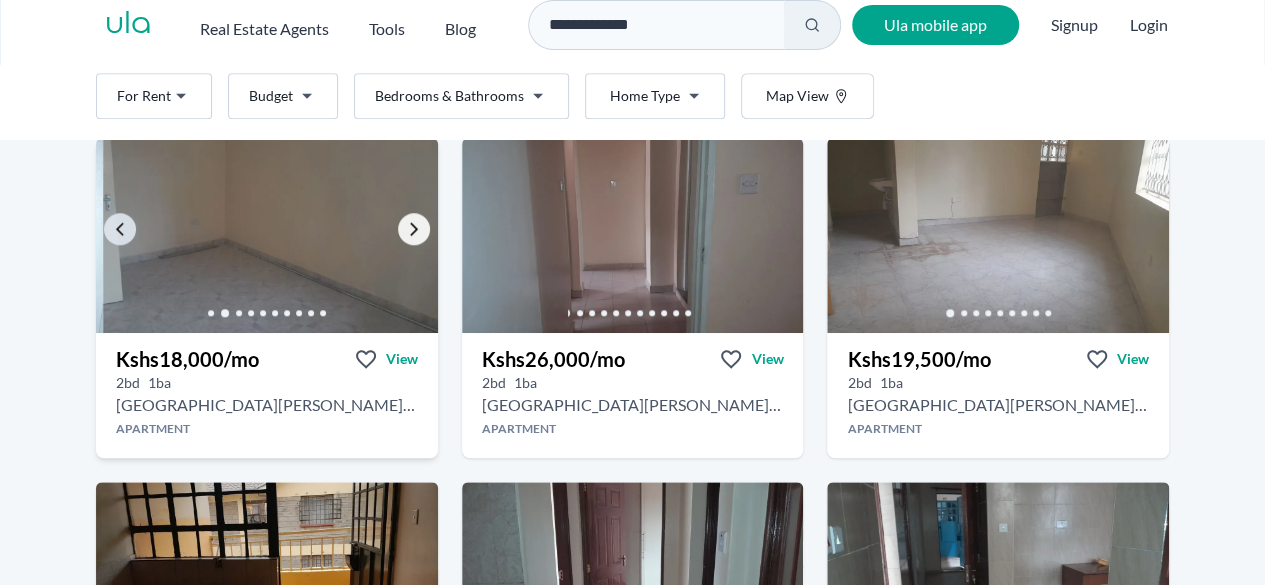click 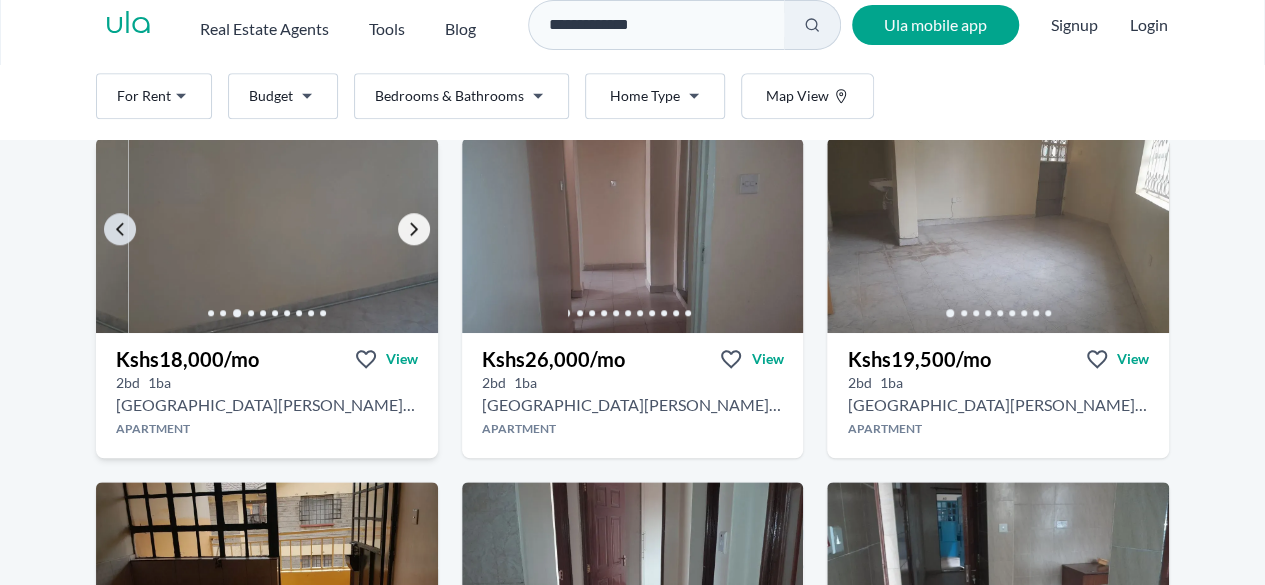 click 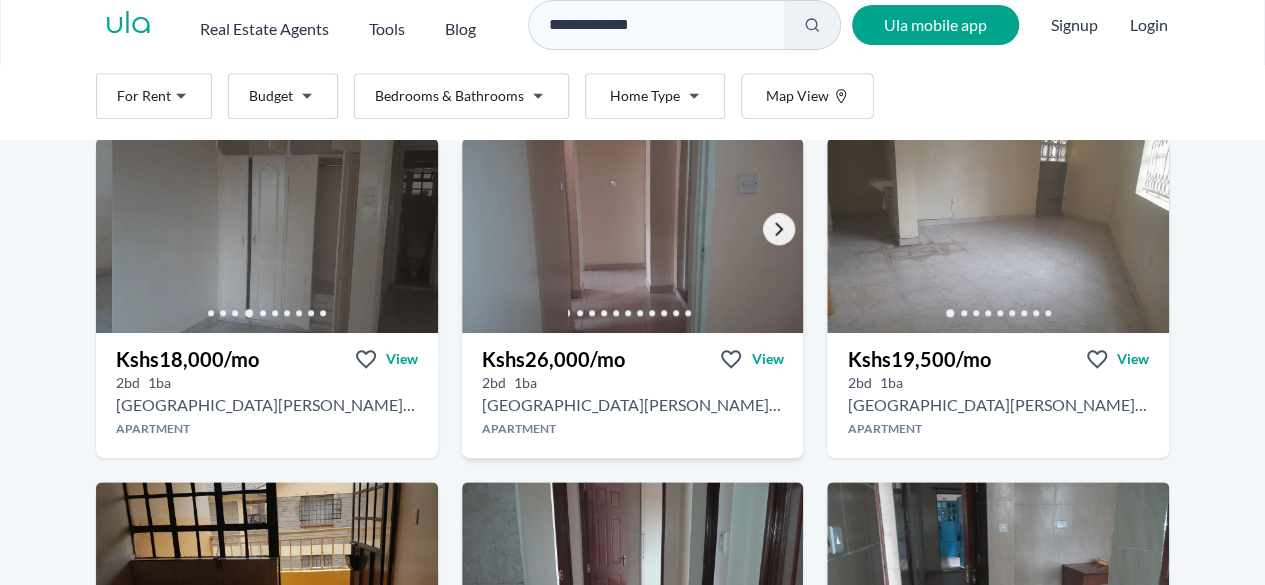 click at bounding box center [779, 229] 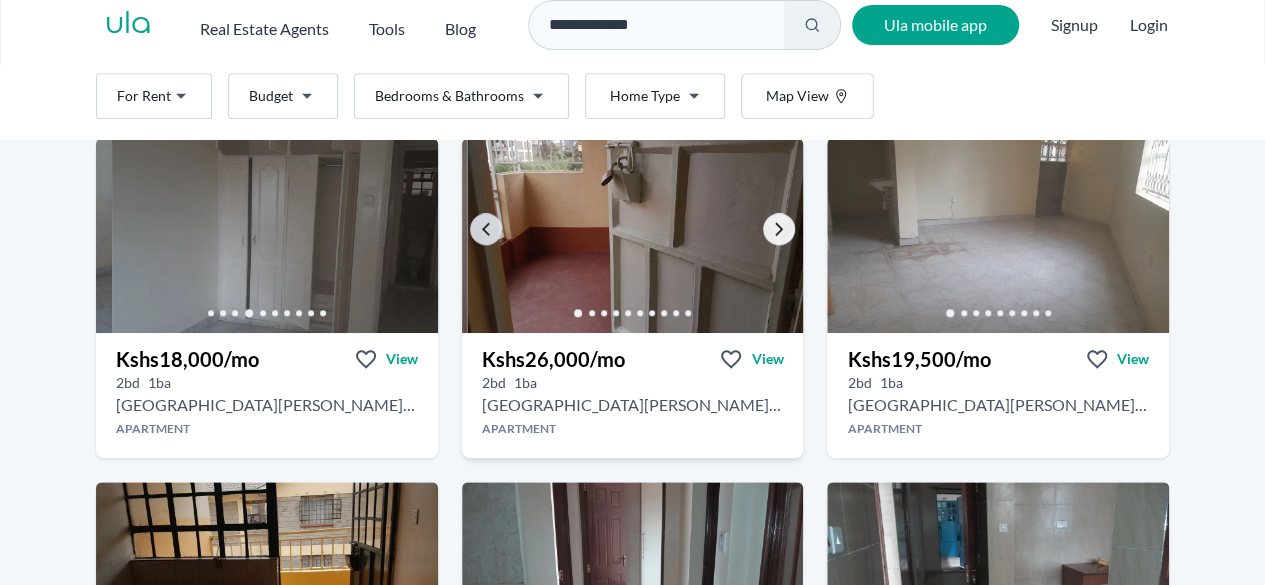 click at bounding box center (779, 229) 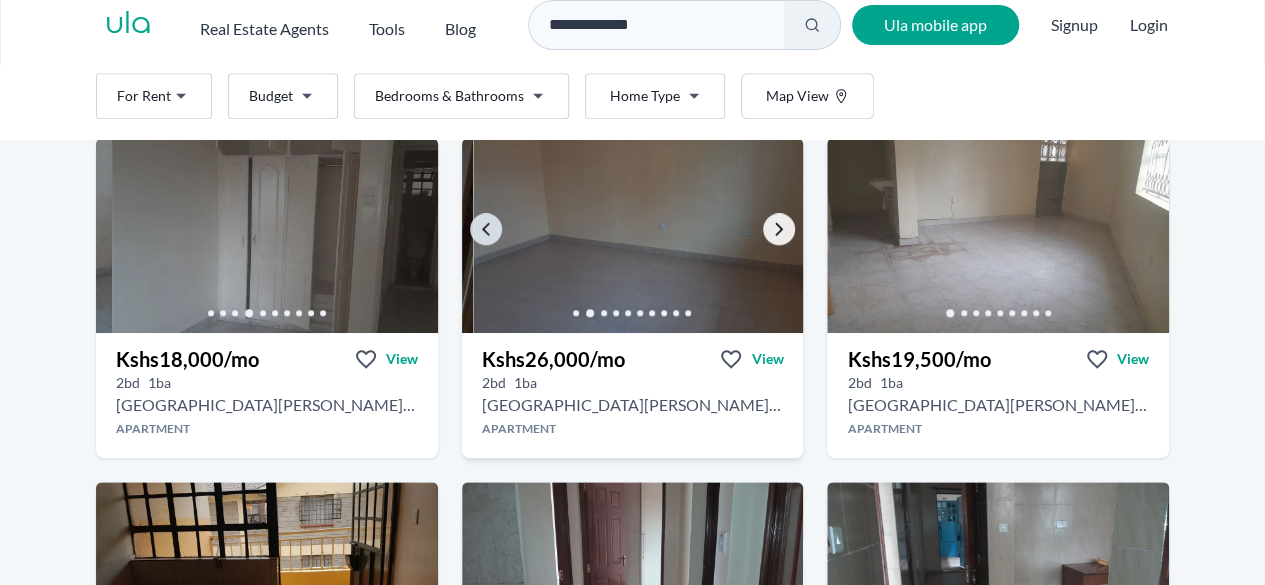 click at bounding box center [779, 229] 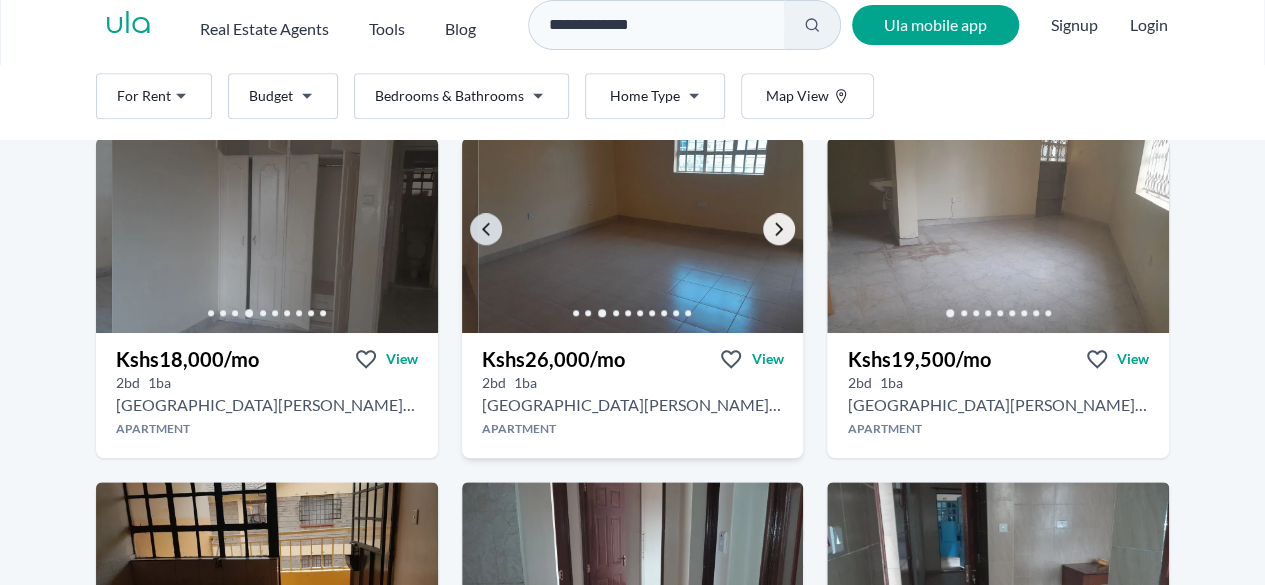 click at bounding box center (779, 229) 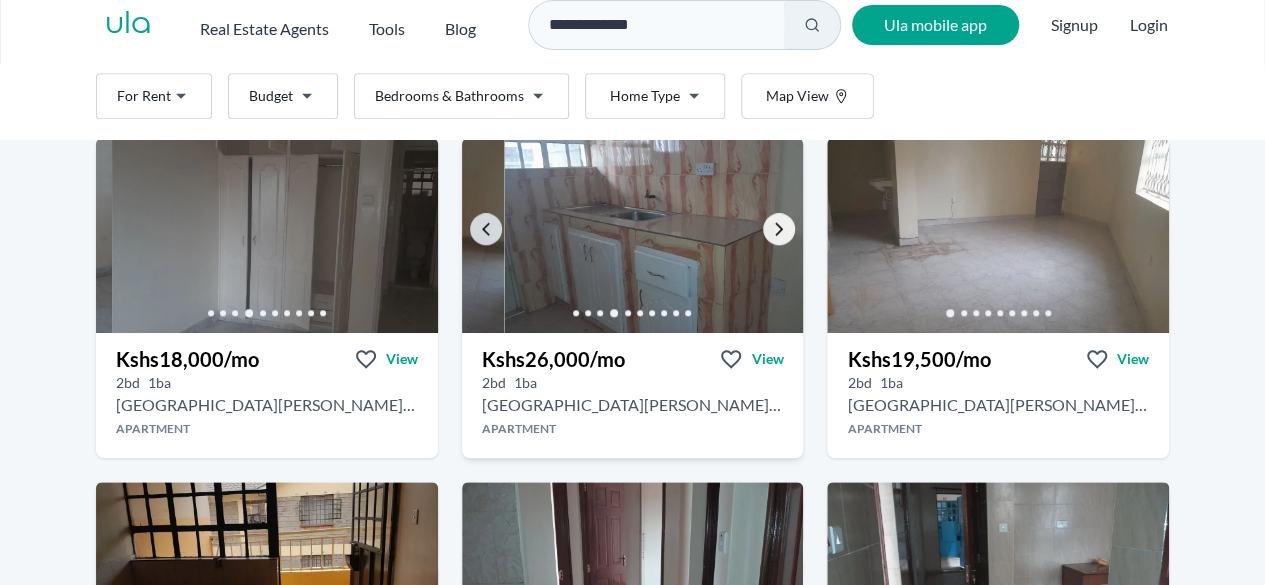 click at bounding box center (779, 229) 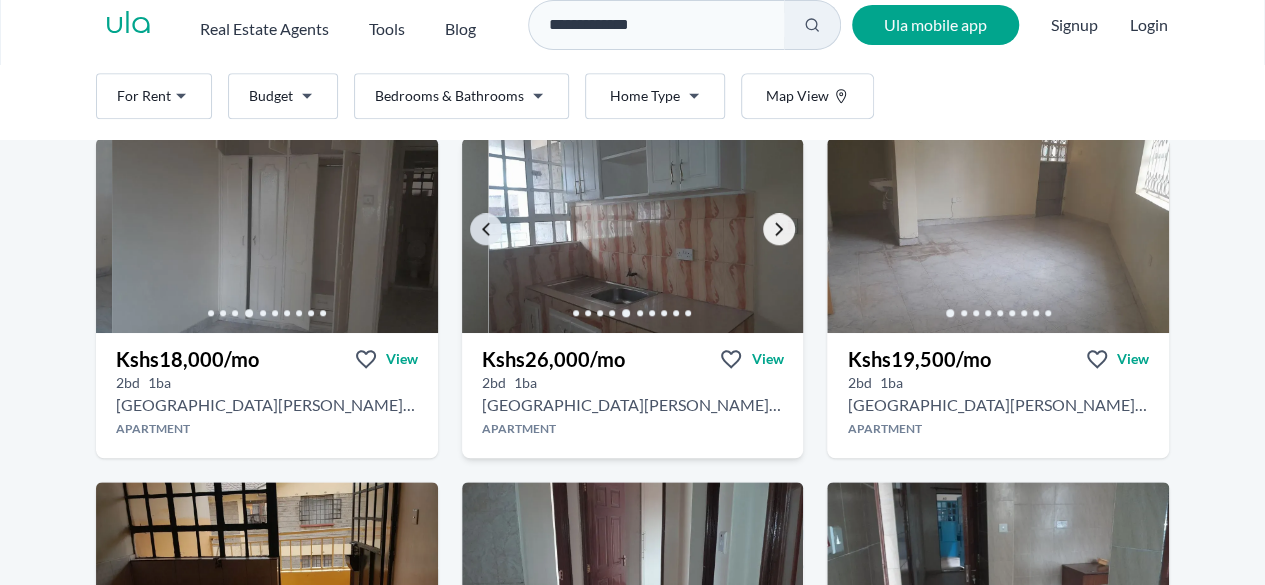 click at bounding box center [779, 229] 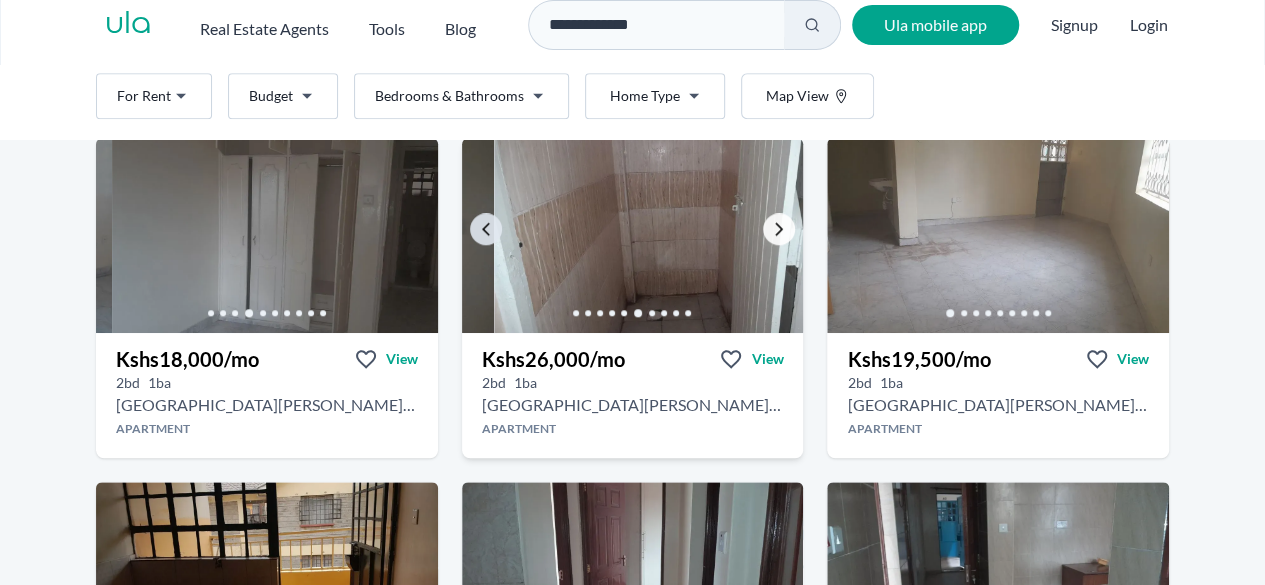 click at bounding box center (779, 229) 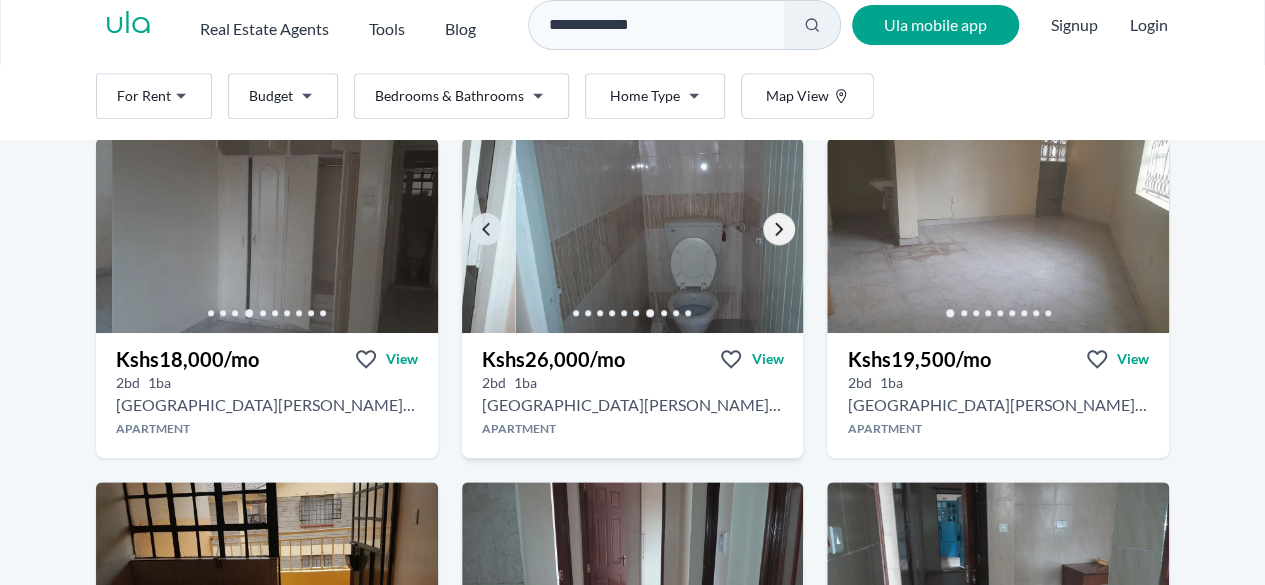 click at bounding box center [779, 229] 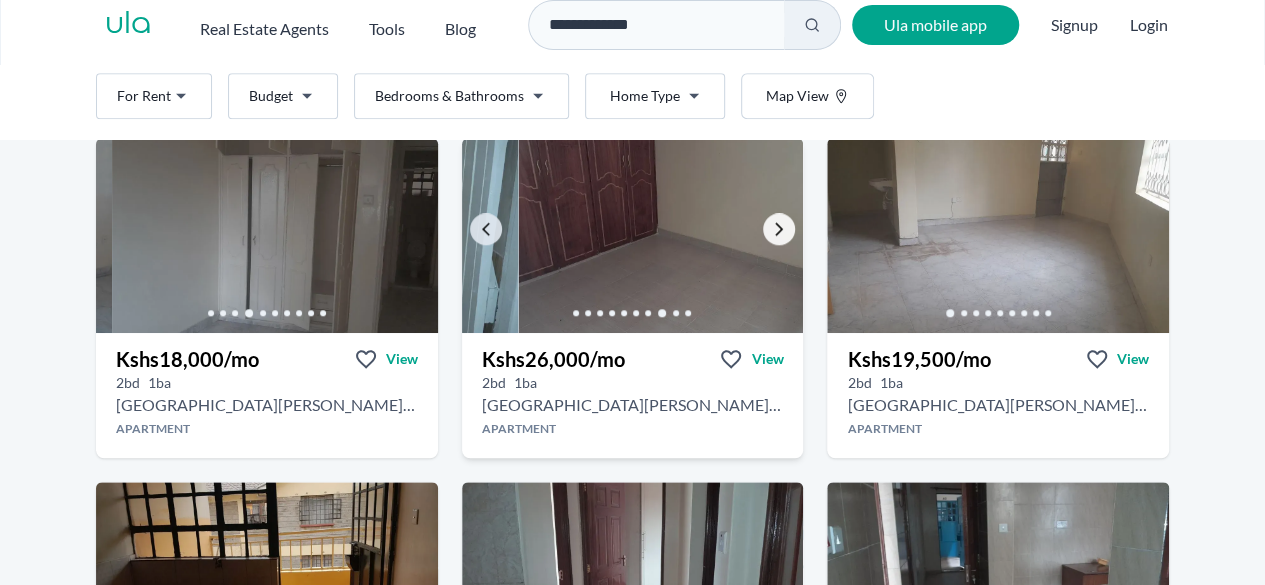 click at bounding box center [779, 229] 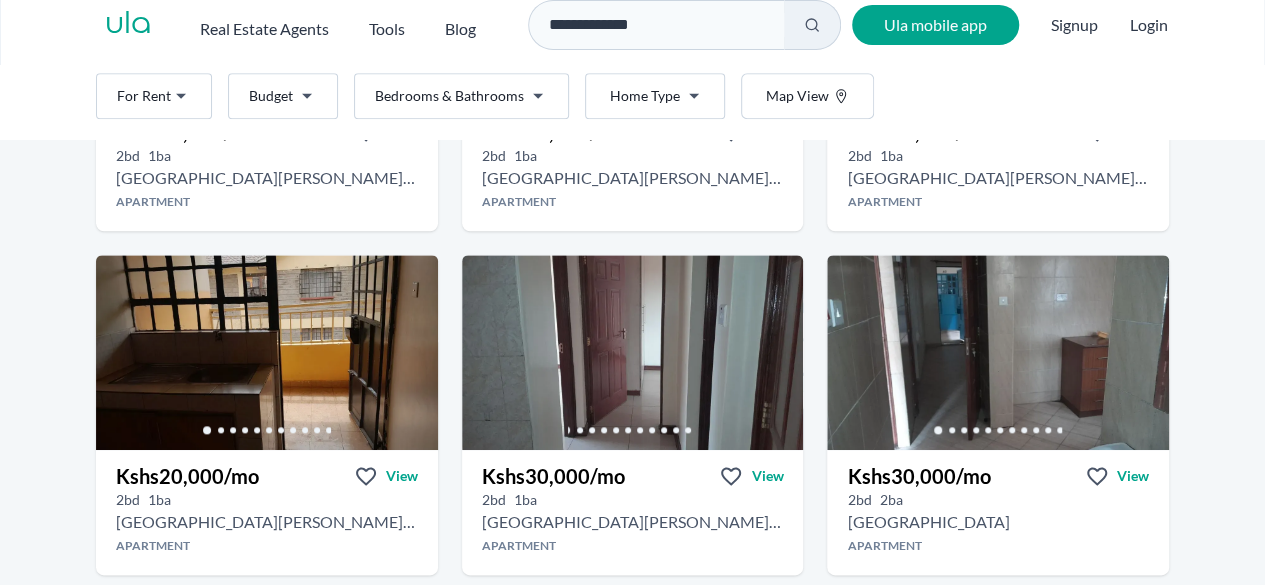 scroll, scrollTop: 1037, scrollLeft: 0, axis: vertical 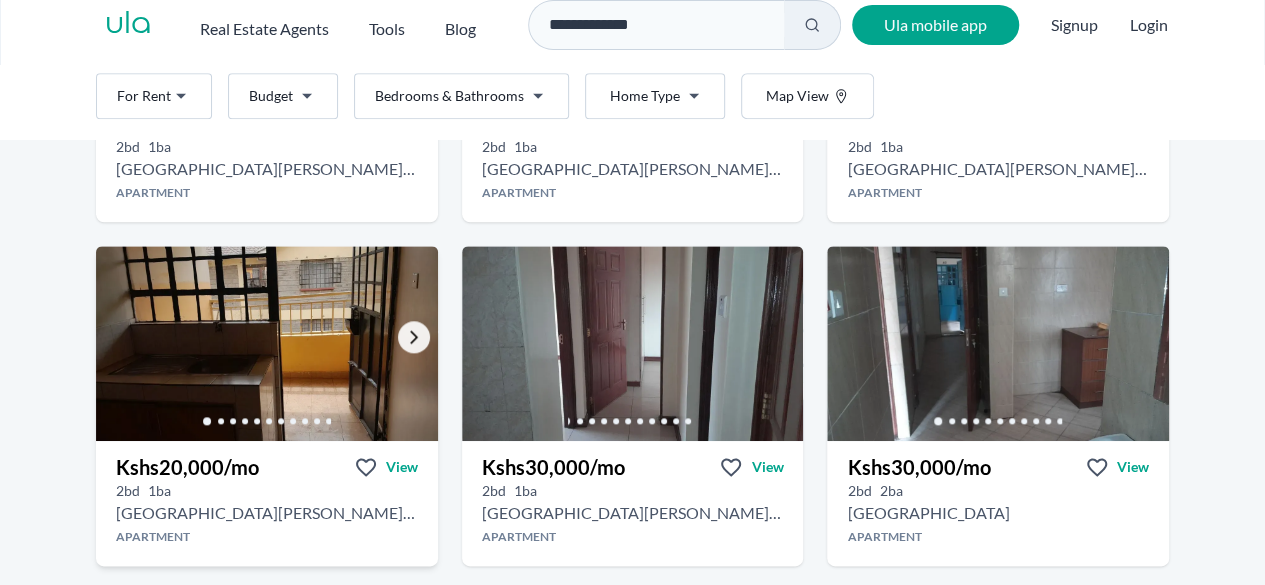 click 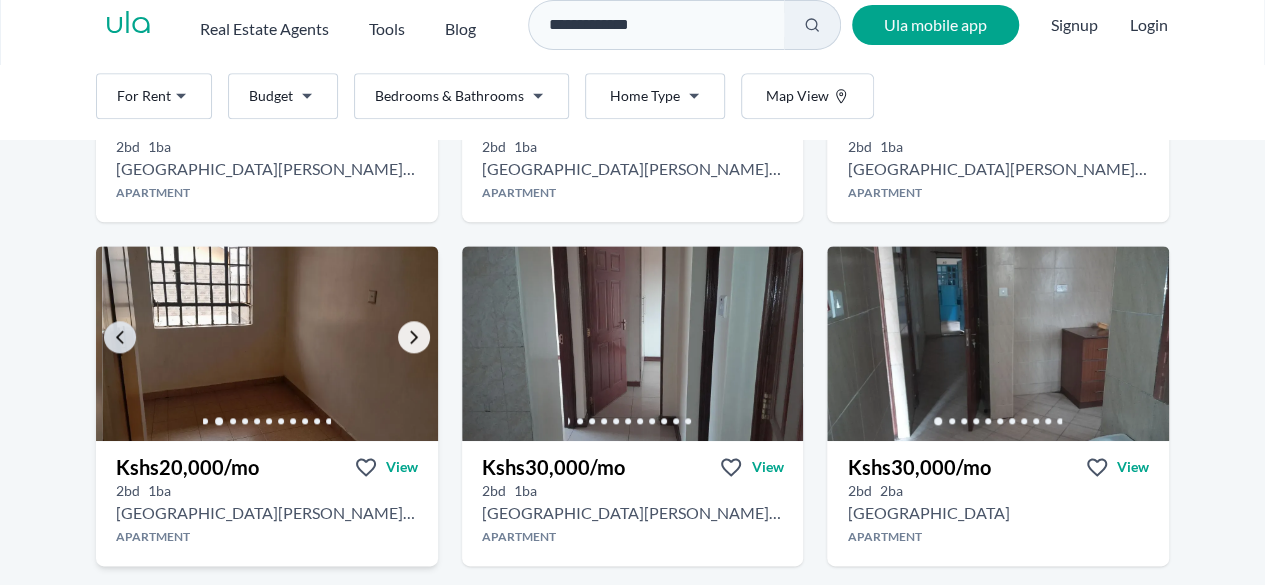 click 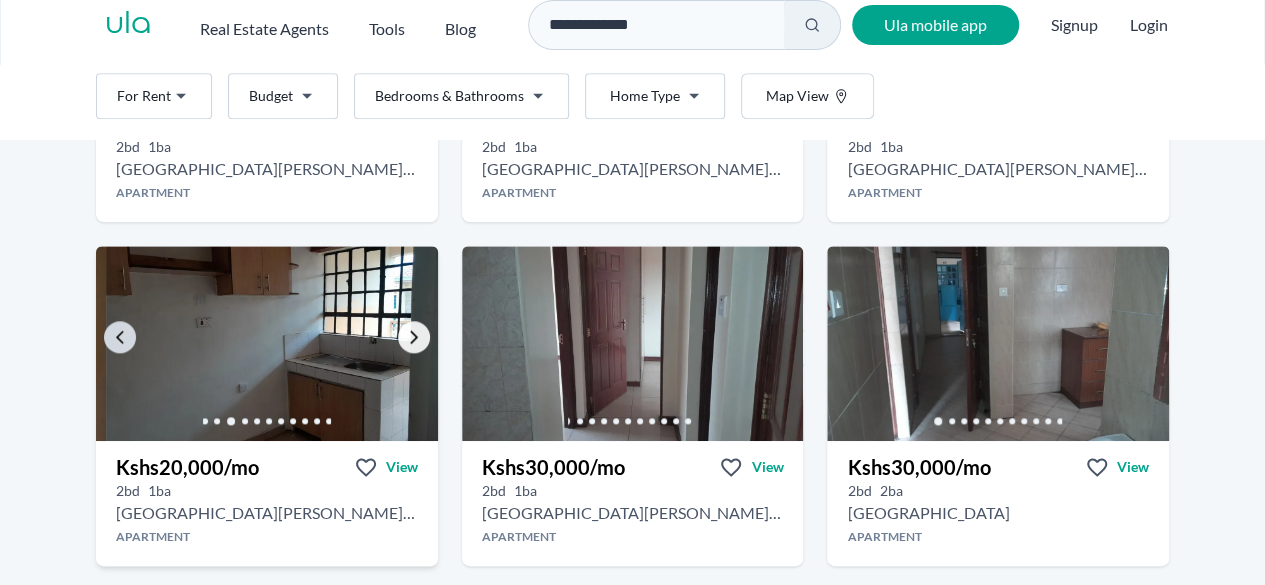 click 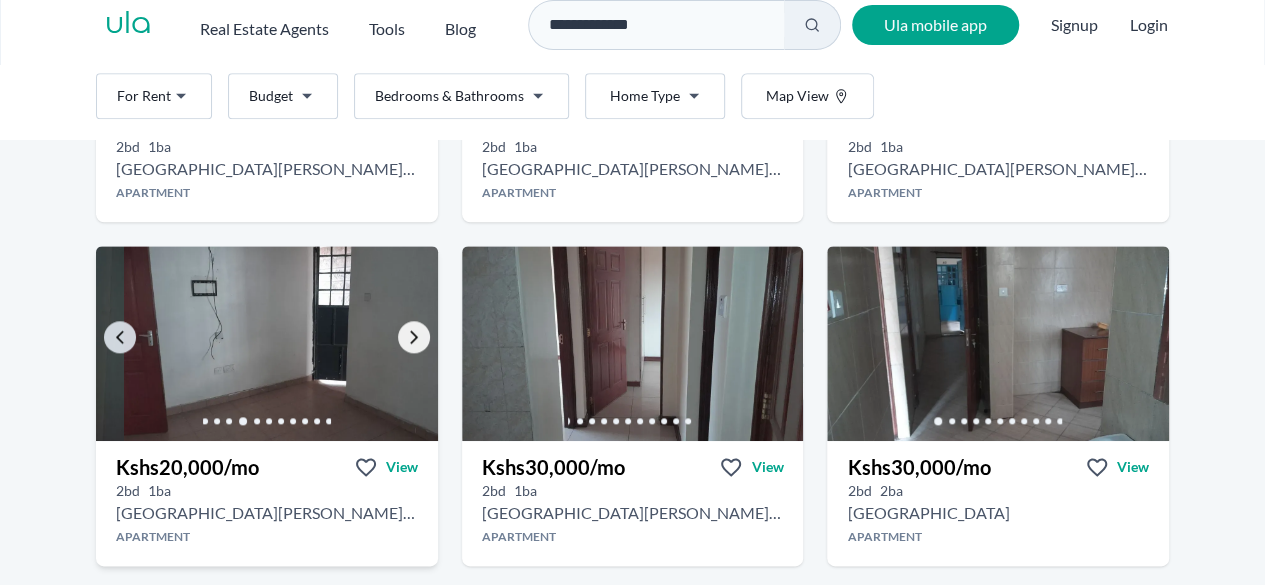 click 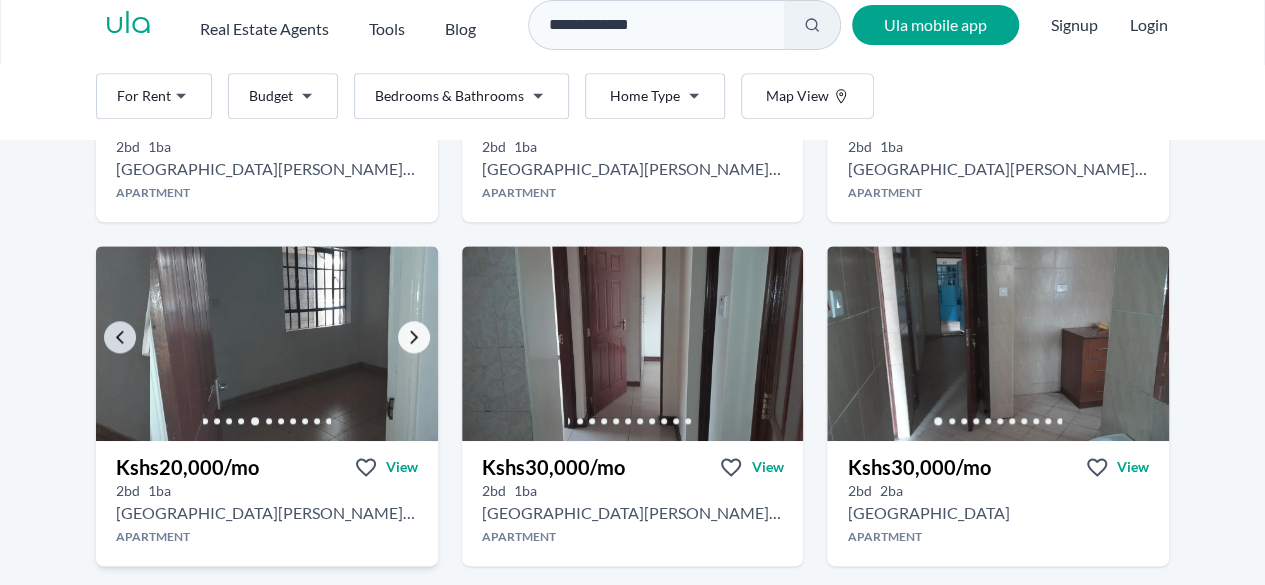 click 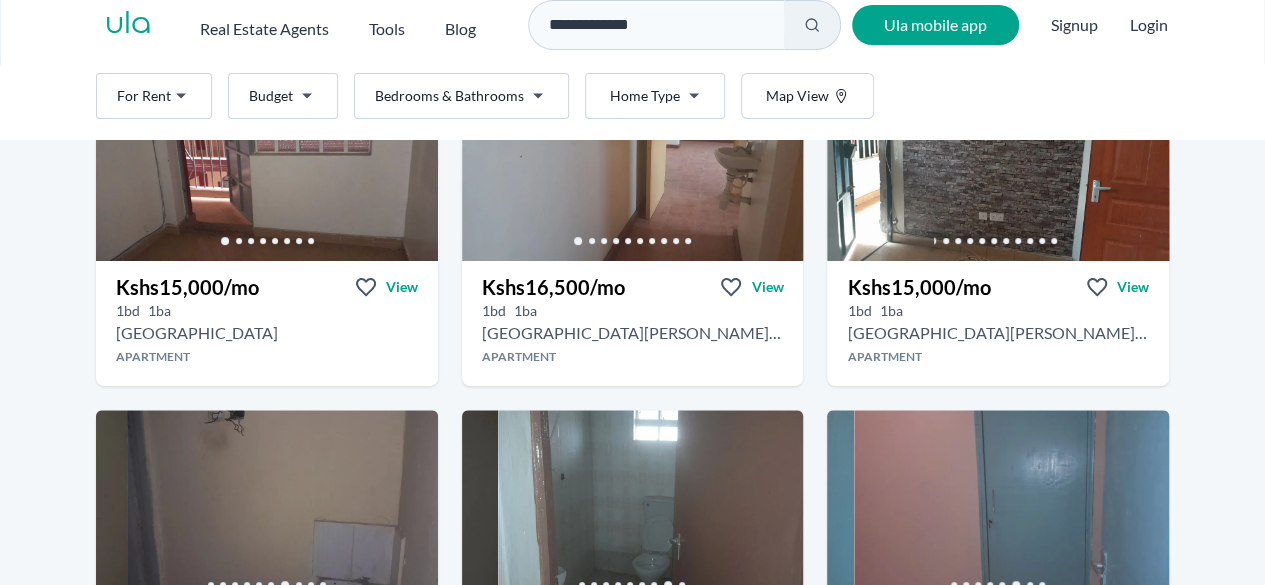 scroll, scrollTop: 62, scrollLeft: 0, axis: vertical 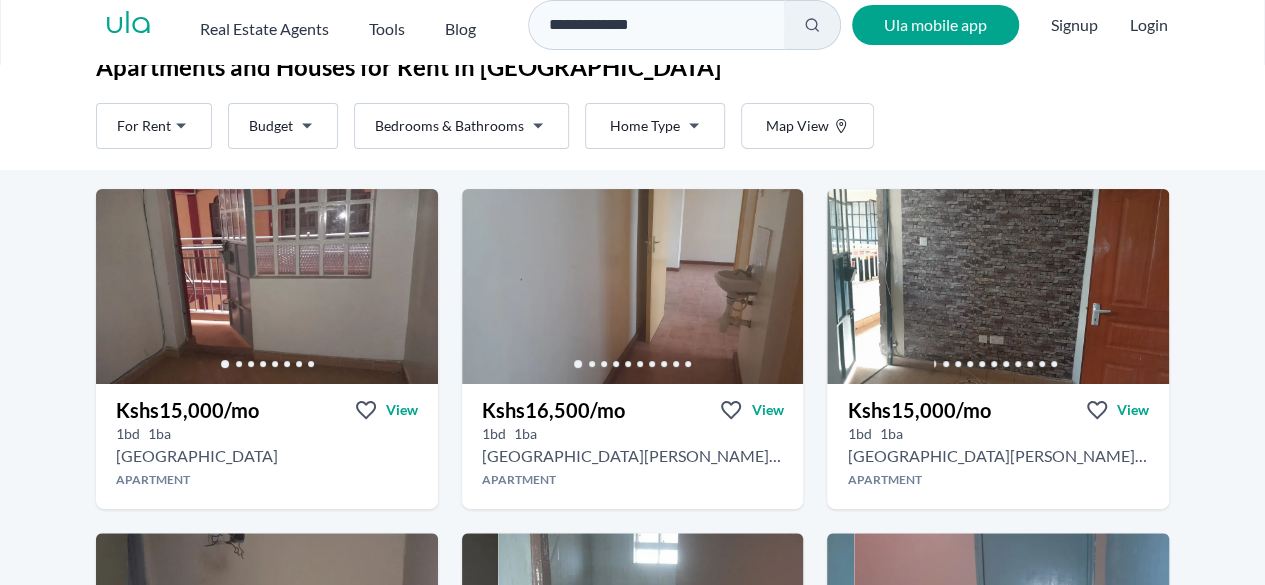 click on "**********" at bounding box center [632, 288] 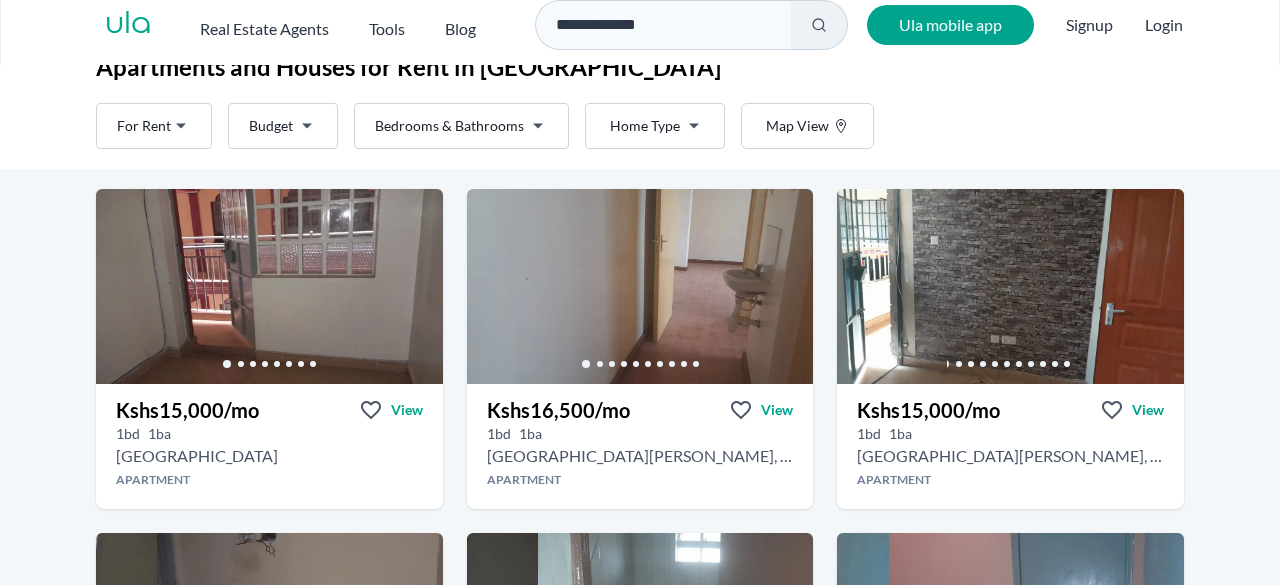 click on "**********" at bounding box center [640, 288] 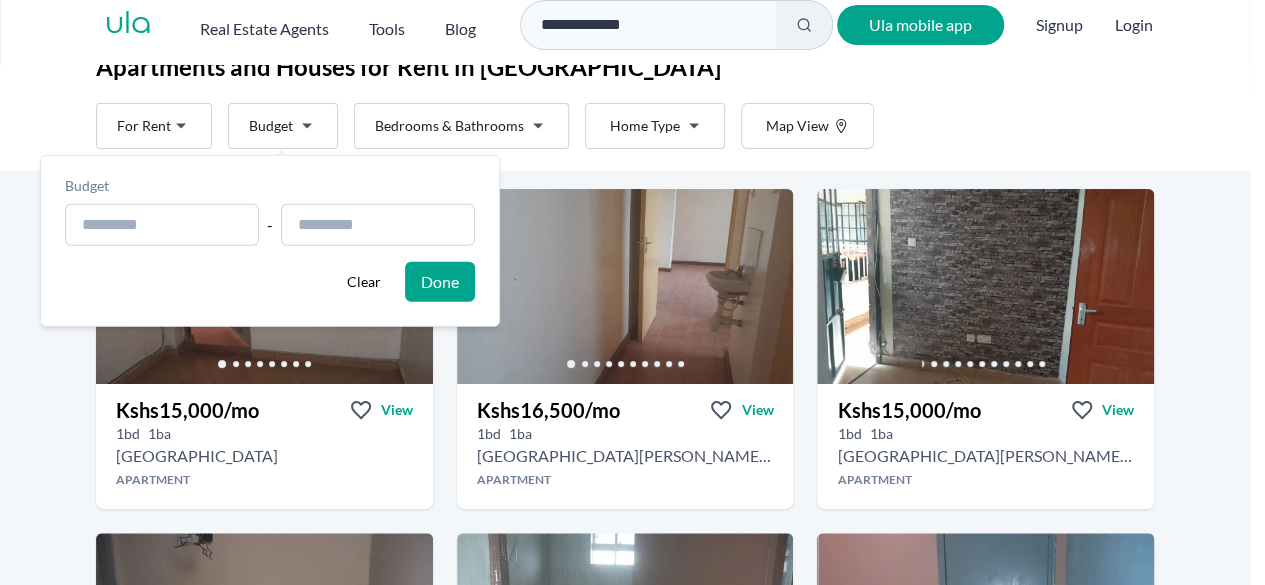 click on "**********" at bounding box center (632, 288) 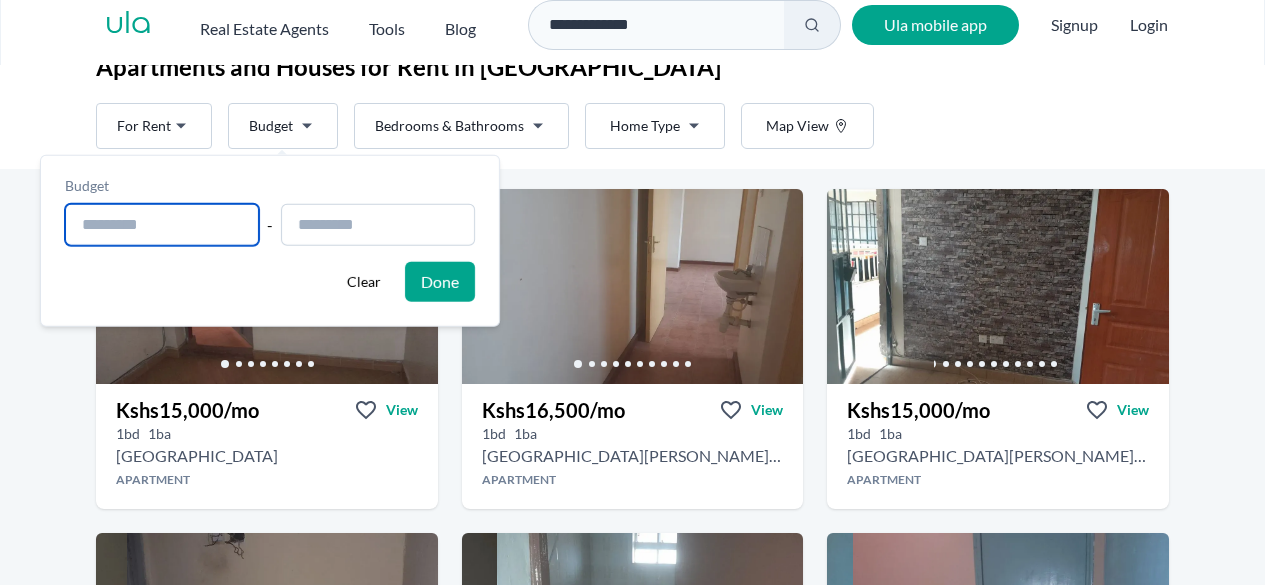 click at bounding box center [162, 225] 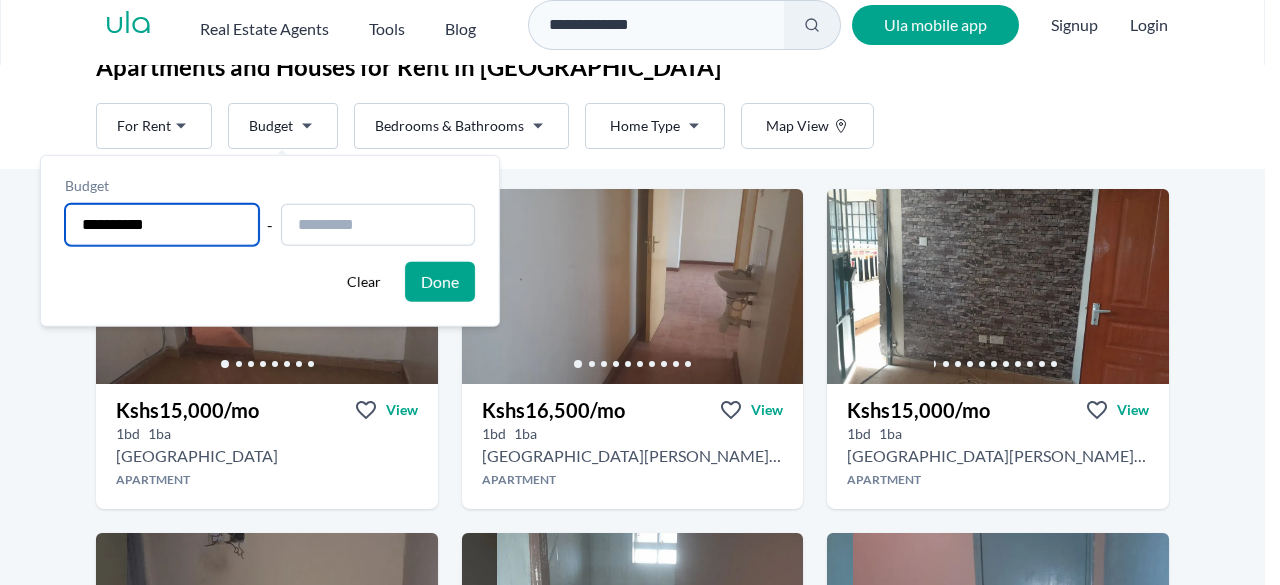 type on "**********" 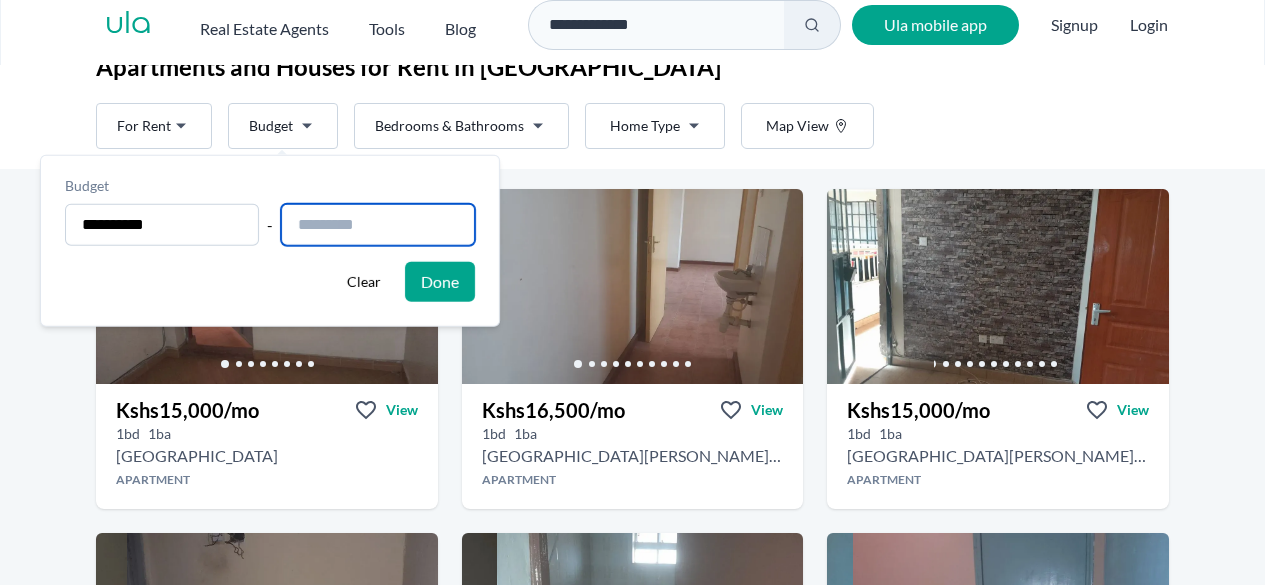 click at bounding box center [378, 225] 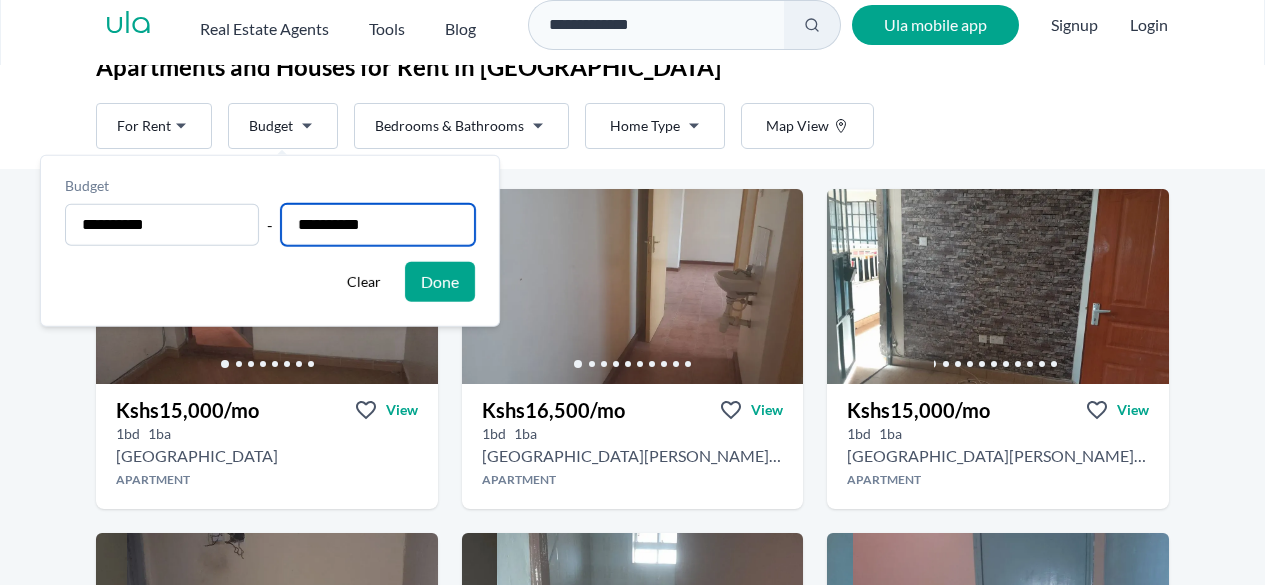 type on "**********" 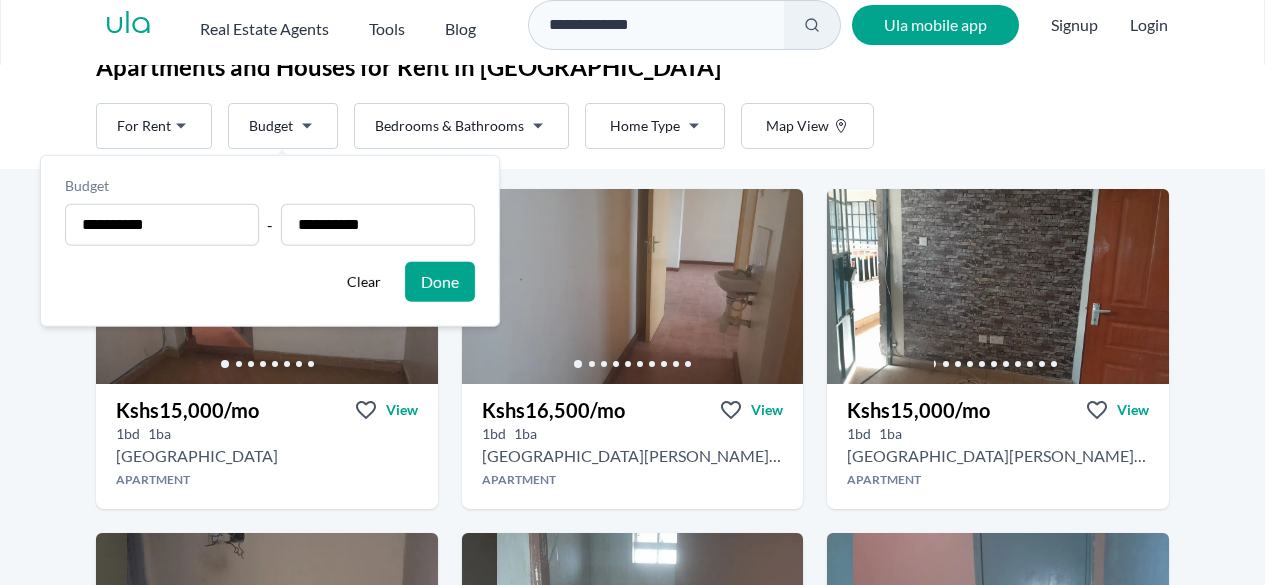 click on "Done" at bounding box center (440, 282) 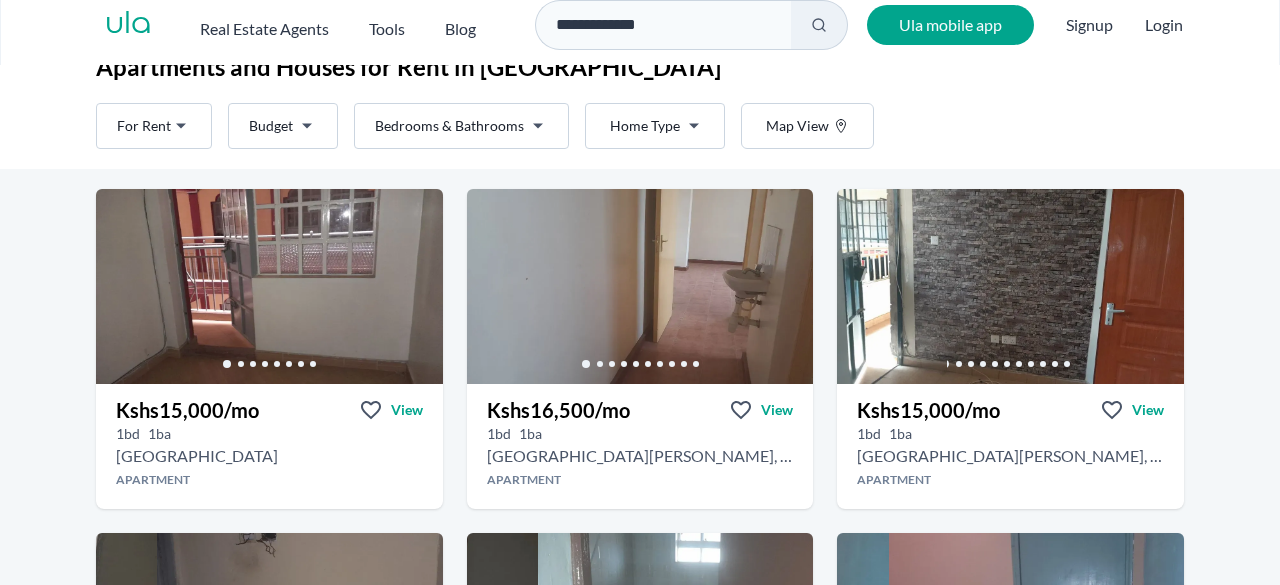 click on "**********" at bounding box center (640, 288) 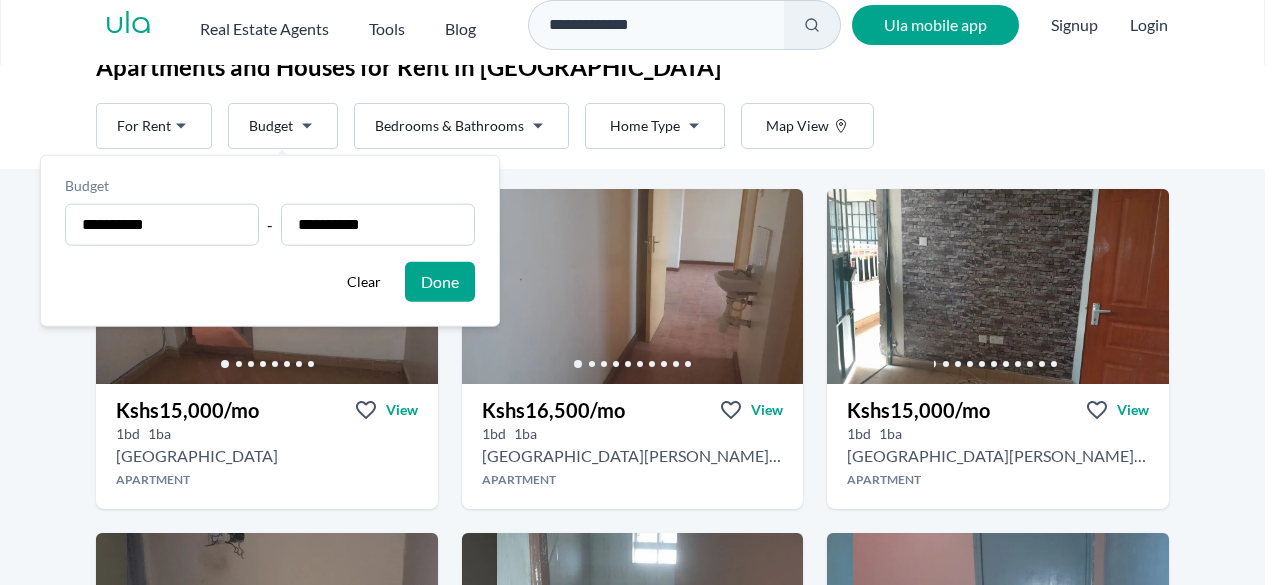 click on "**********" at bounding box center (640, 288) 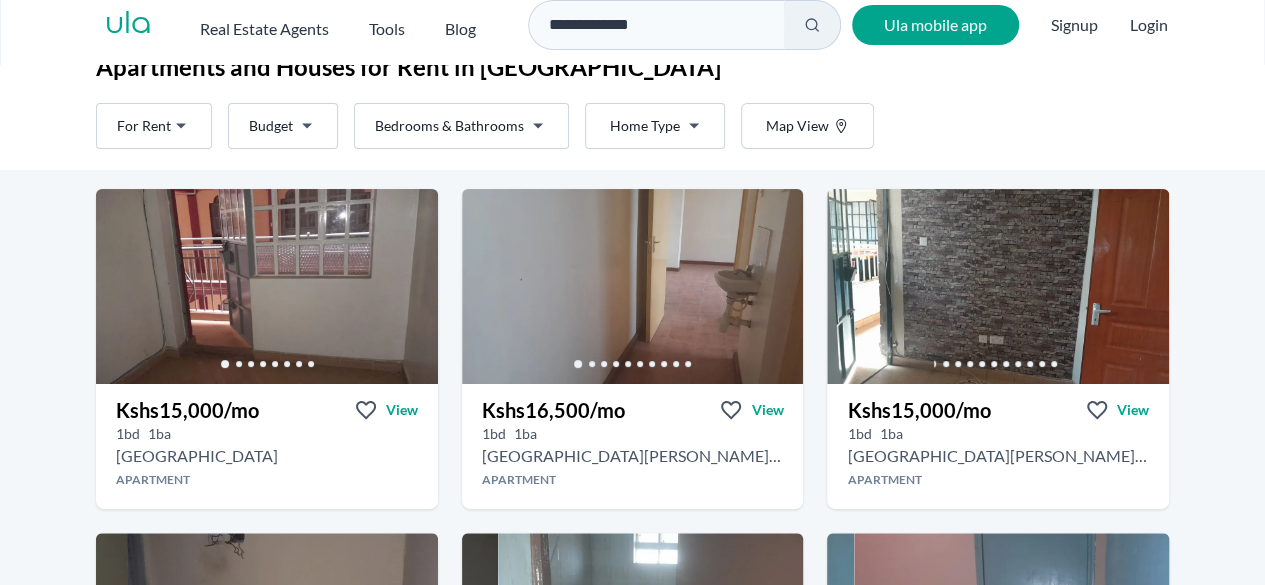 click on "**********" at bounding box center [632, 288] 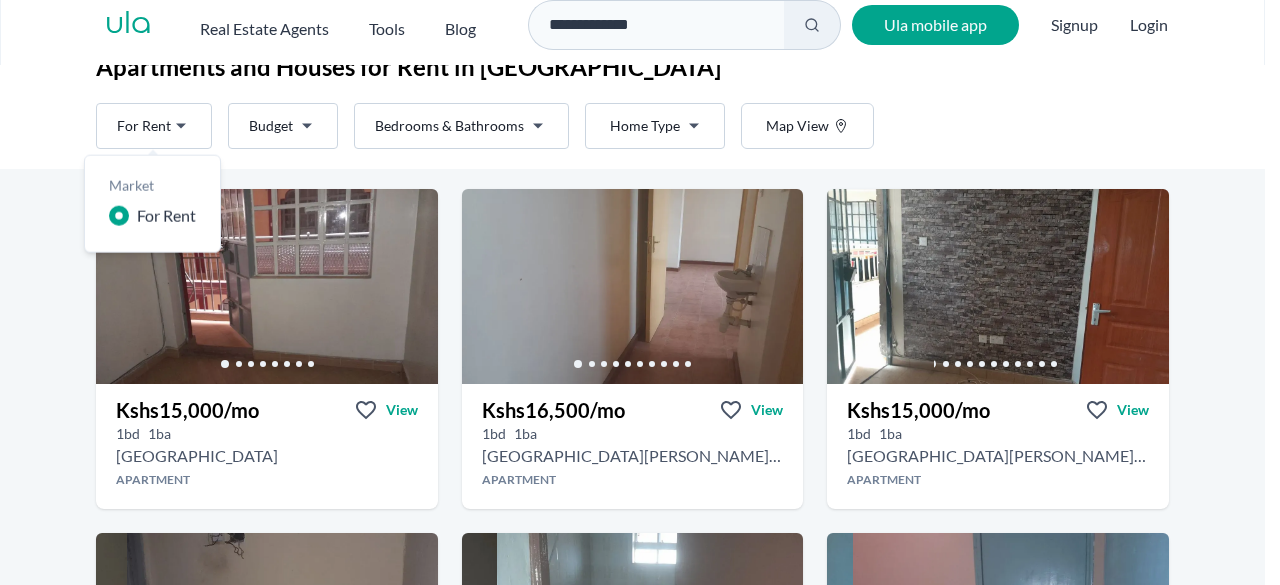 click on "**********" at bounding box center [640, 288] 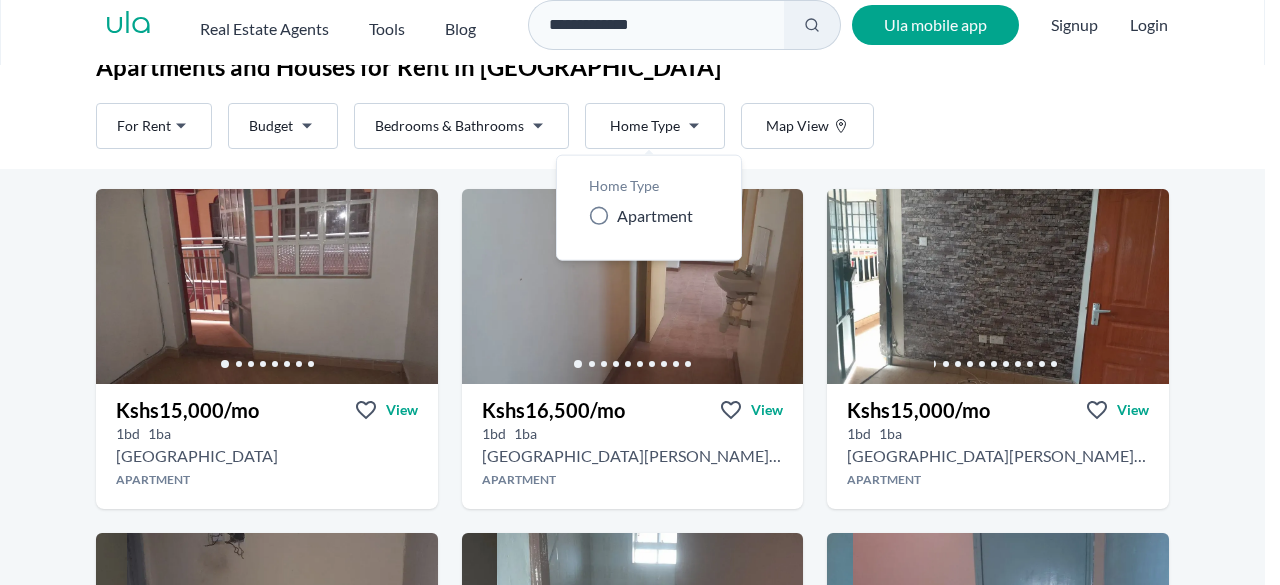 click on "**********" at bounding box center [640, 288] 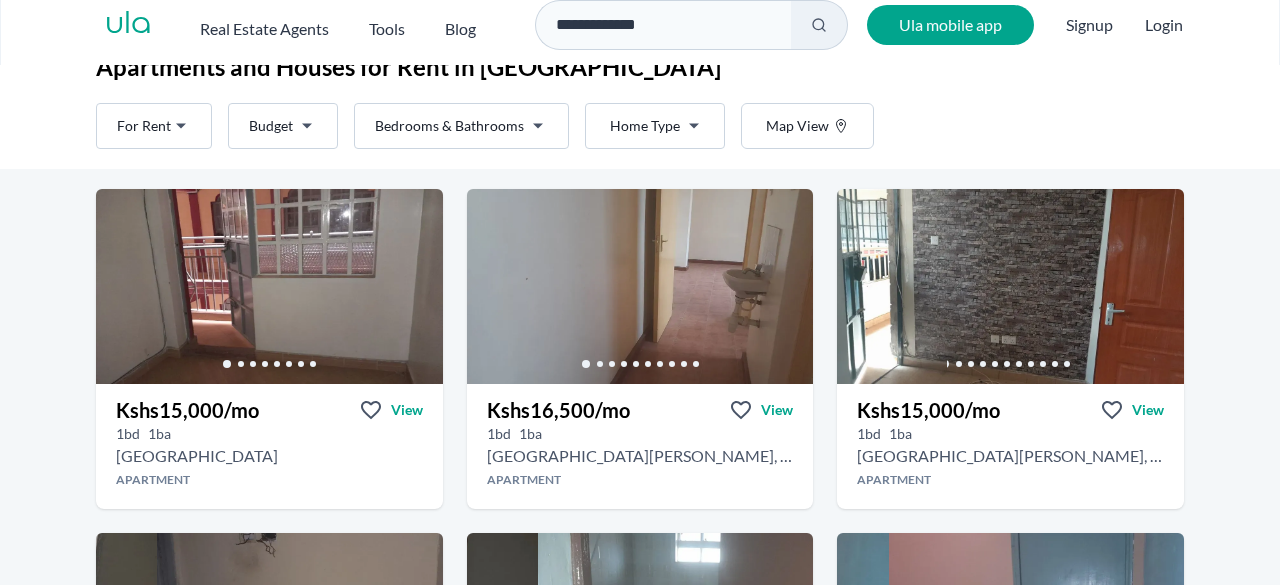 click on "**********" at bounding box center [640, 288] 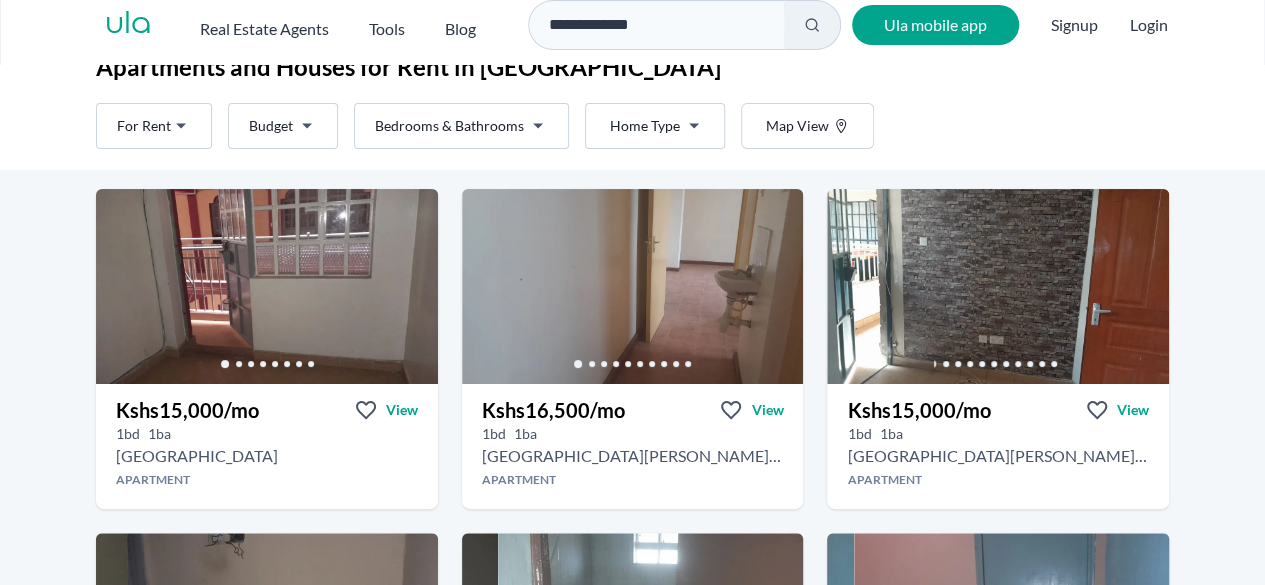 click 